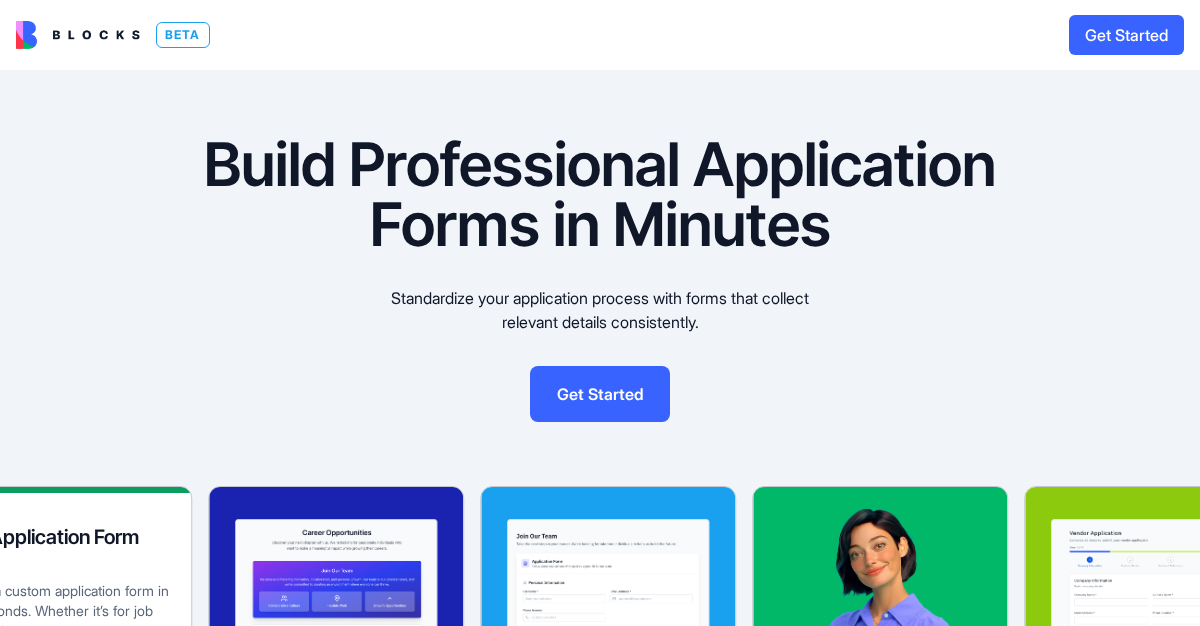 scroll, scrollTop: 0, scrollLeft: 0, axis: both 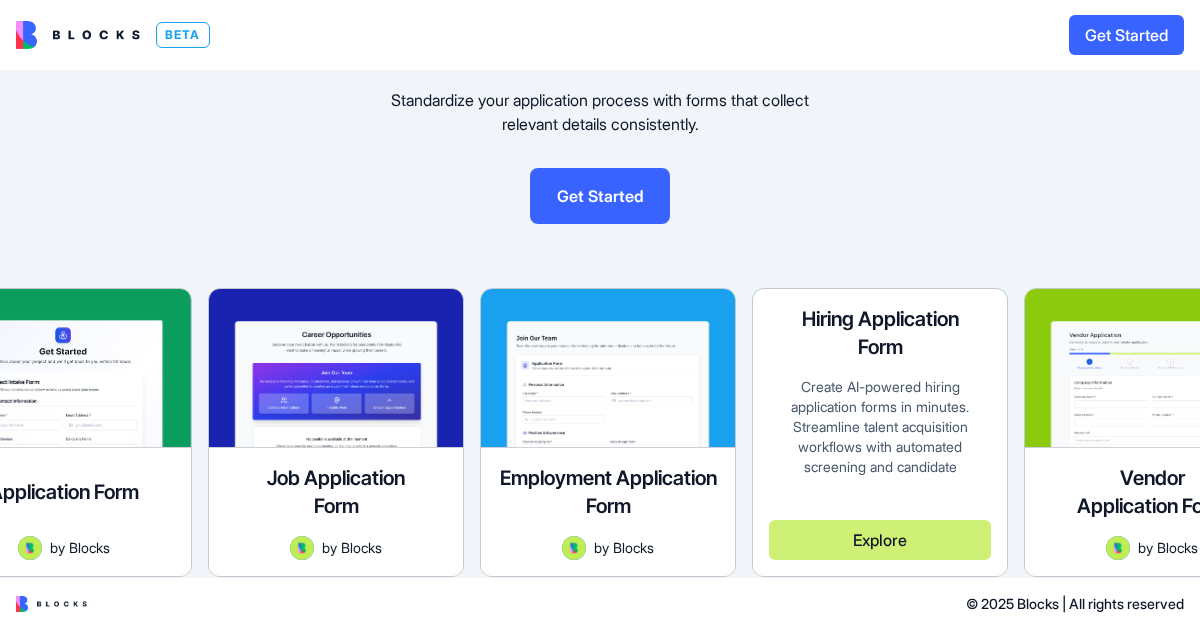 click on "Create AI-powered hiring application forms in minutes. Streamline talent acquisition workflows with automated screening and candidate management tools." at bounding box center [880, 428] 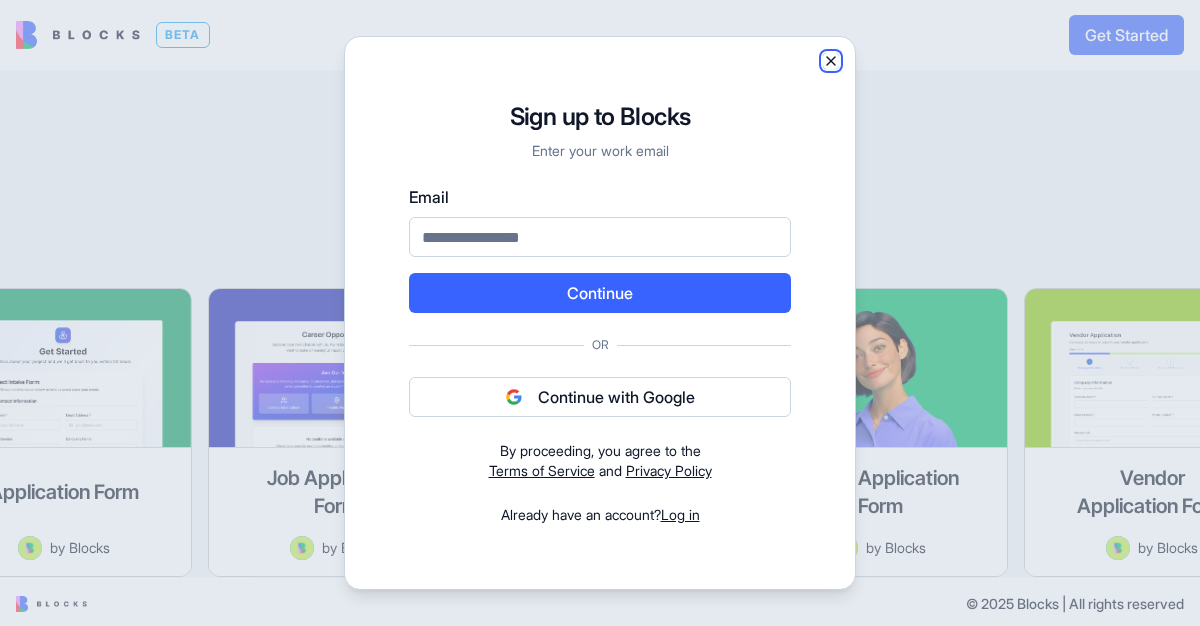 click 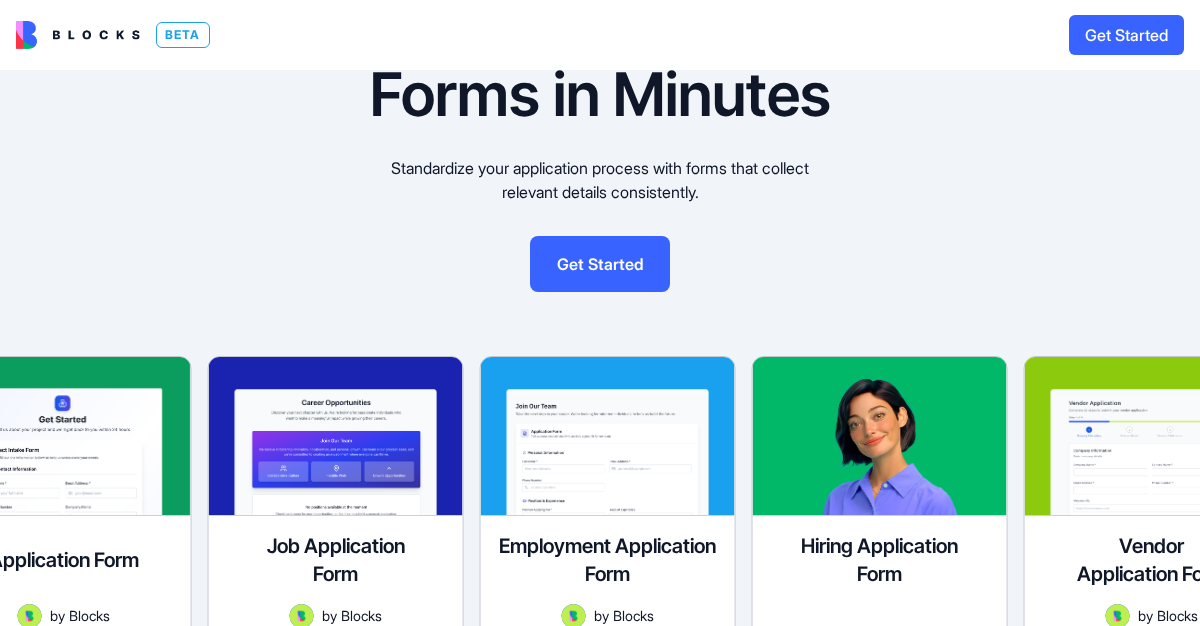 scroll, scrollTop: 202, scrollLeft: 0, axis: vertical 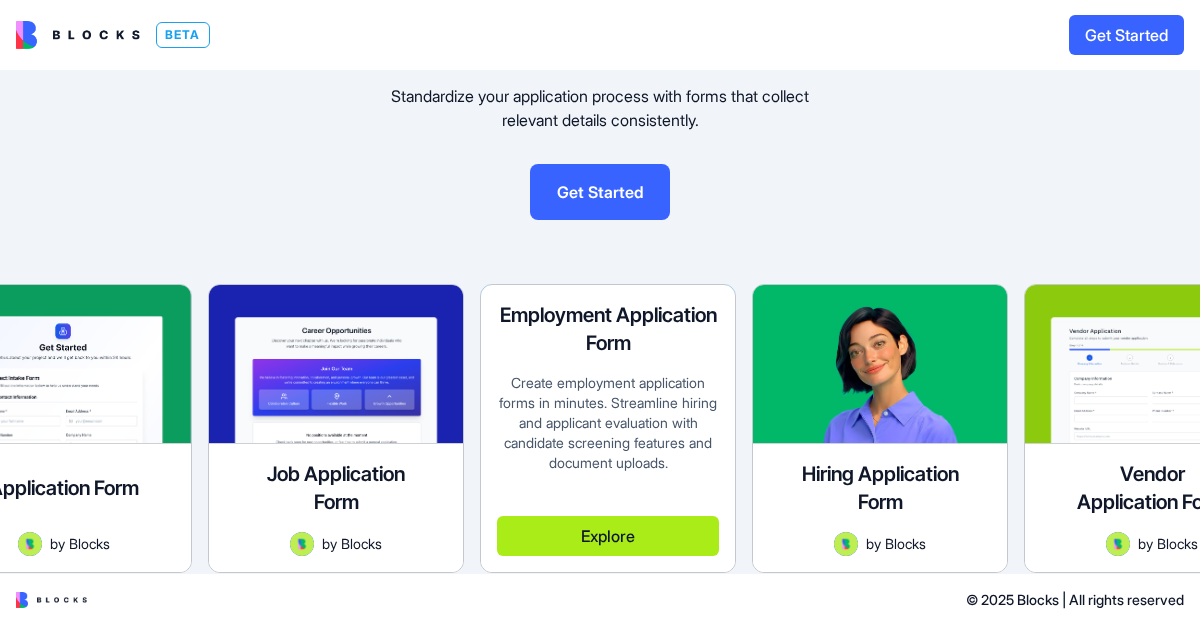 click on "Explore" at bounding box center (608, 536) 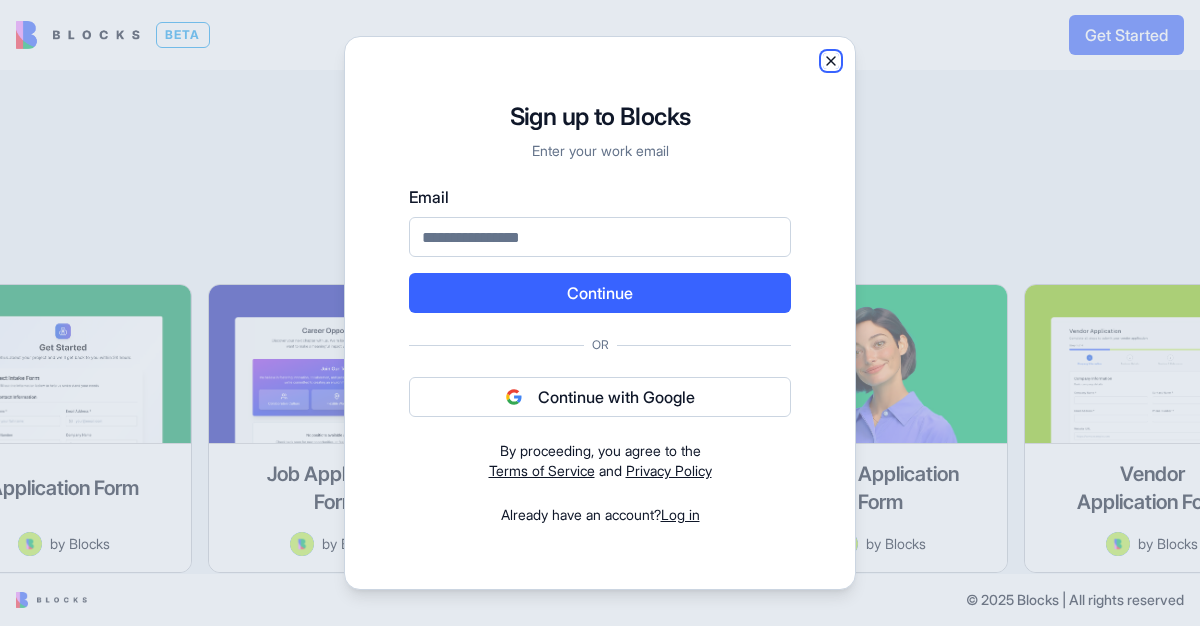 click 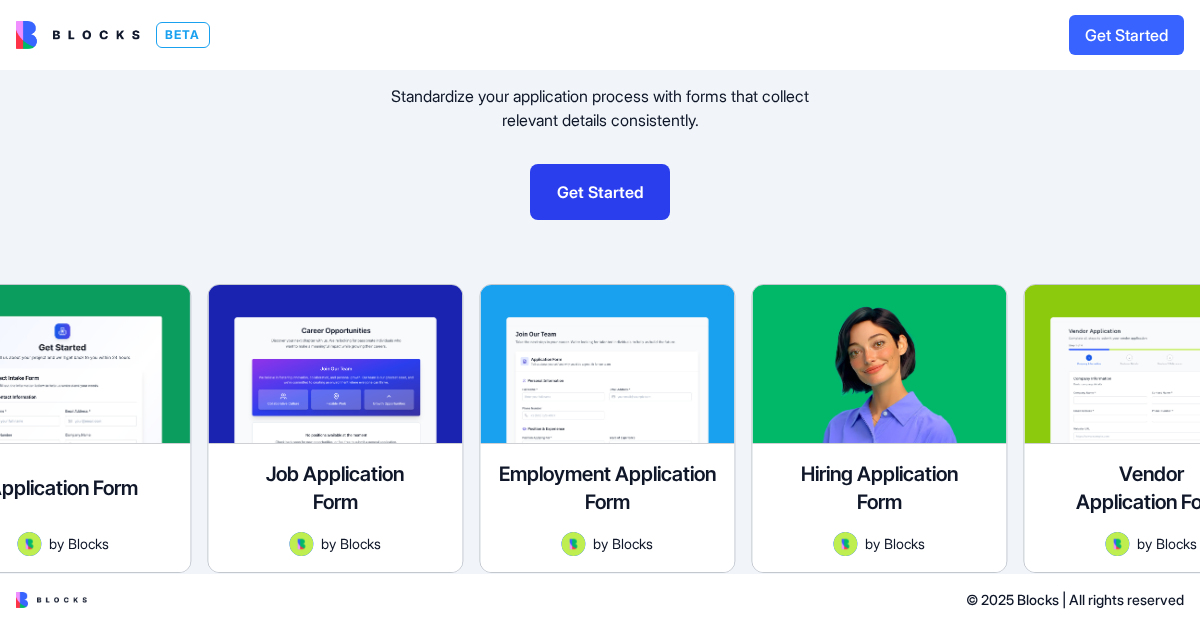 click on "Get Started" at bounding box center (600, 192) 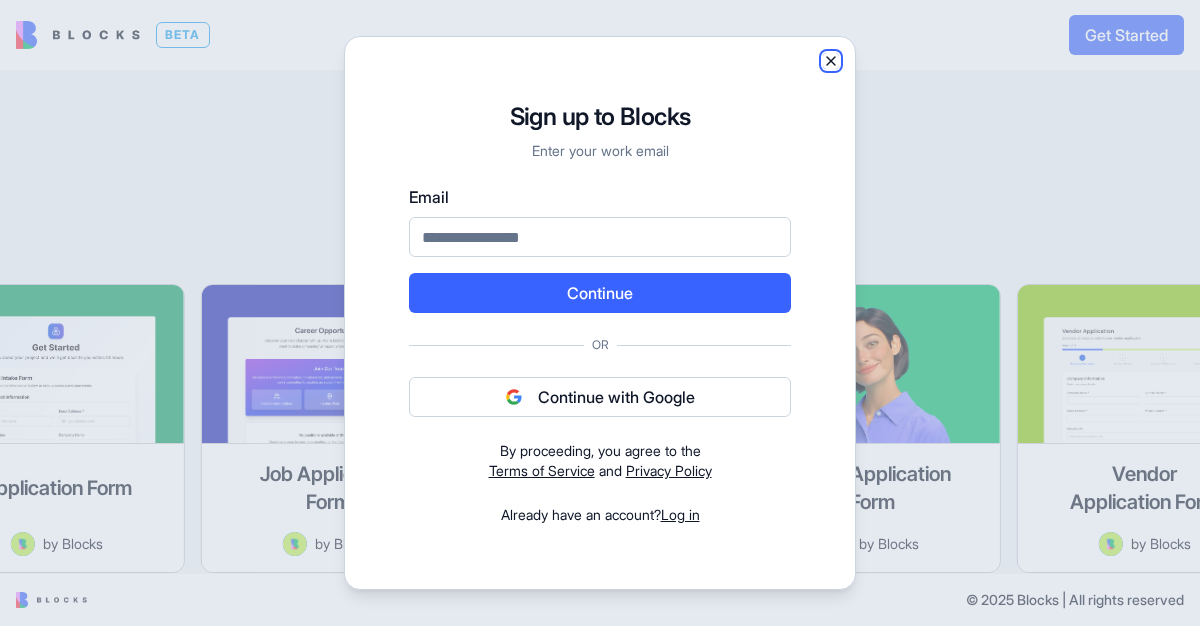 click 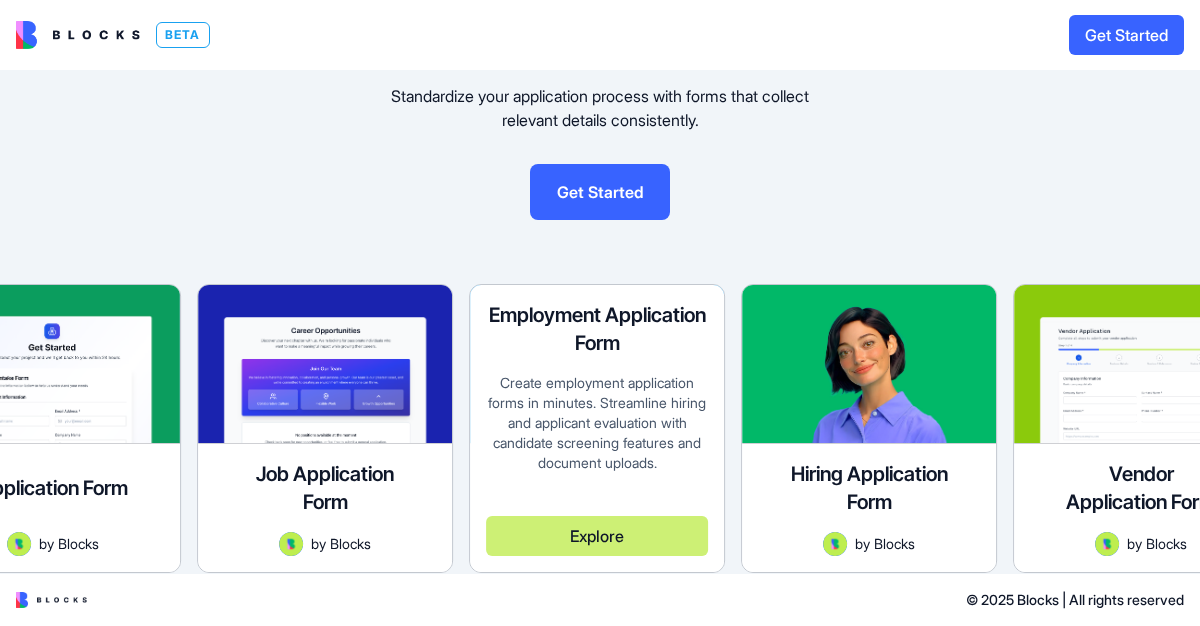click on "Explore" at bounding box center (597, 528) 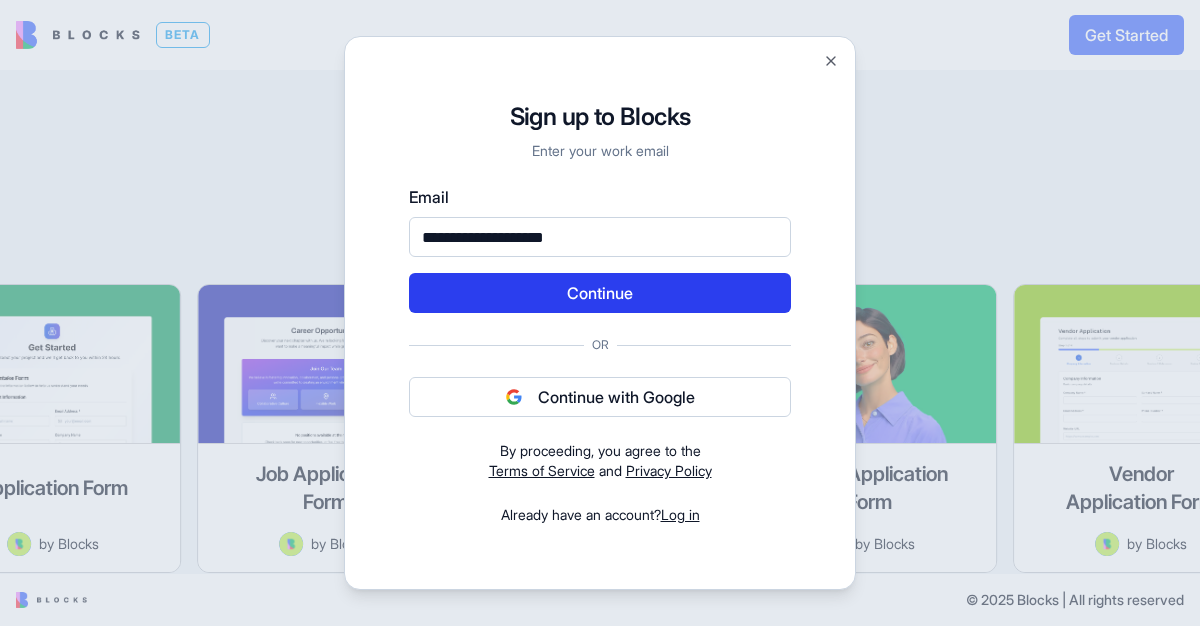 type on "**********" 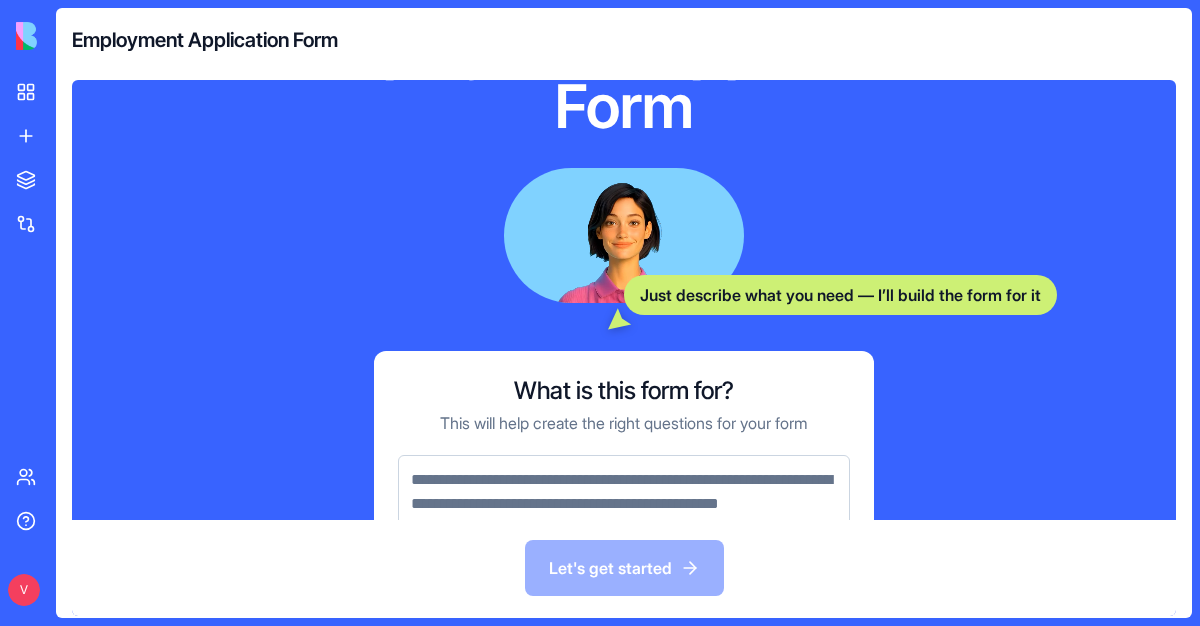 scroll, scrollTop: 261, scrollLeft: 0, axis: vertical 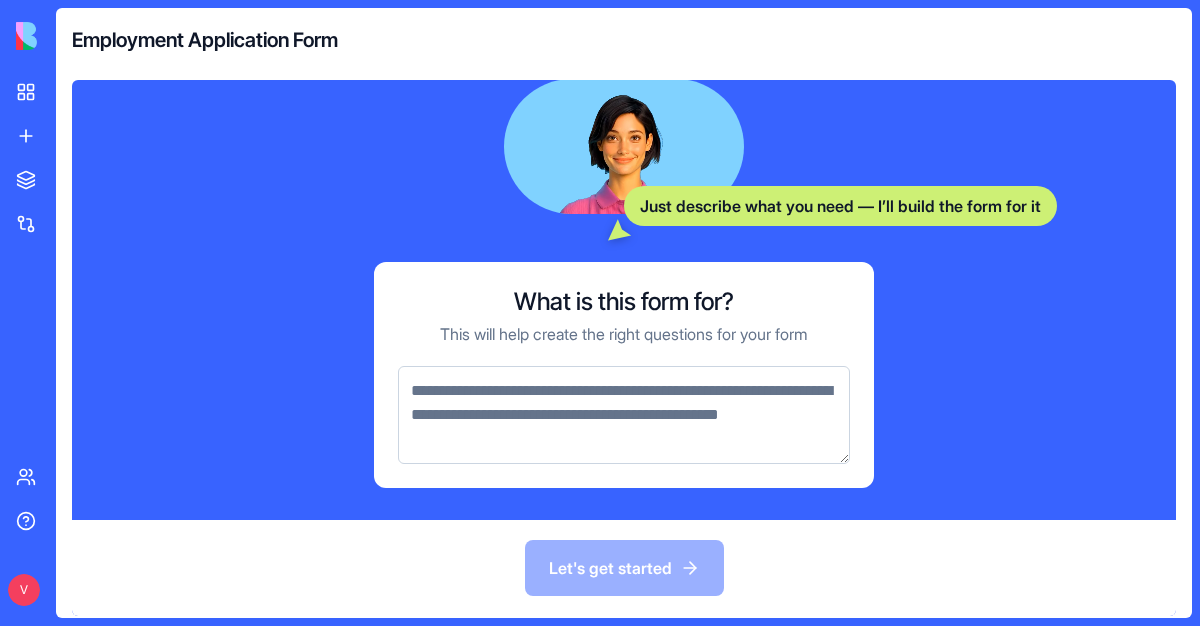 click at bounding box center (624, 415) 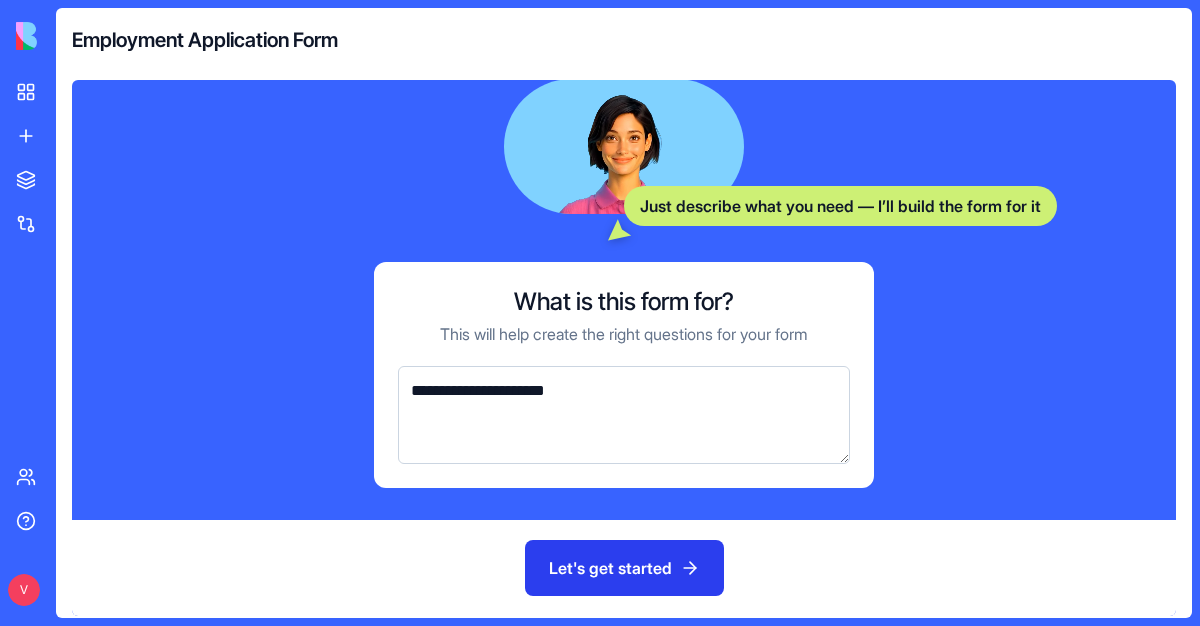 type on "**********" 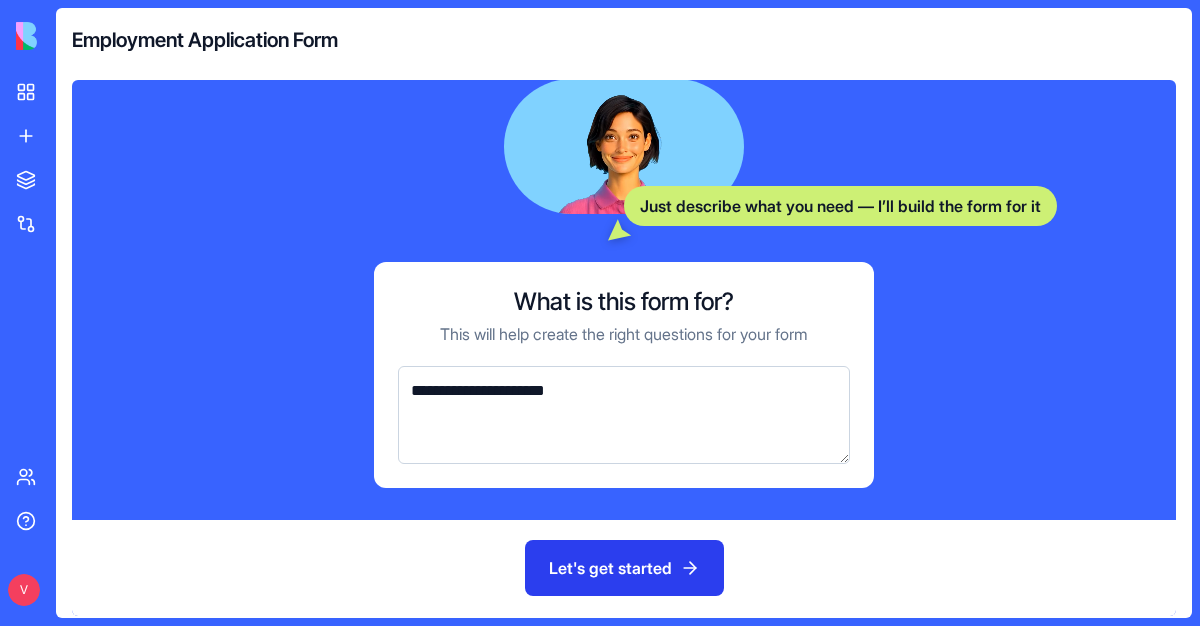 click on "Let's get started" at bounding box center (624, 568) 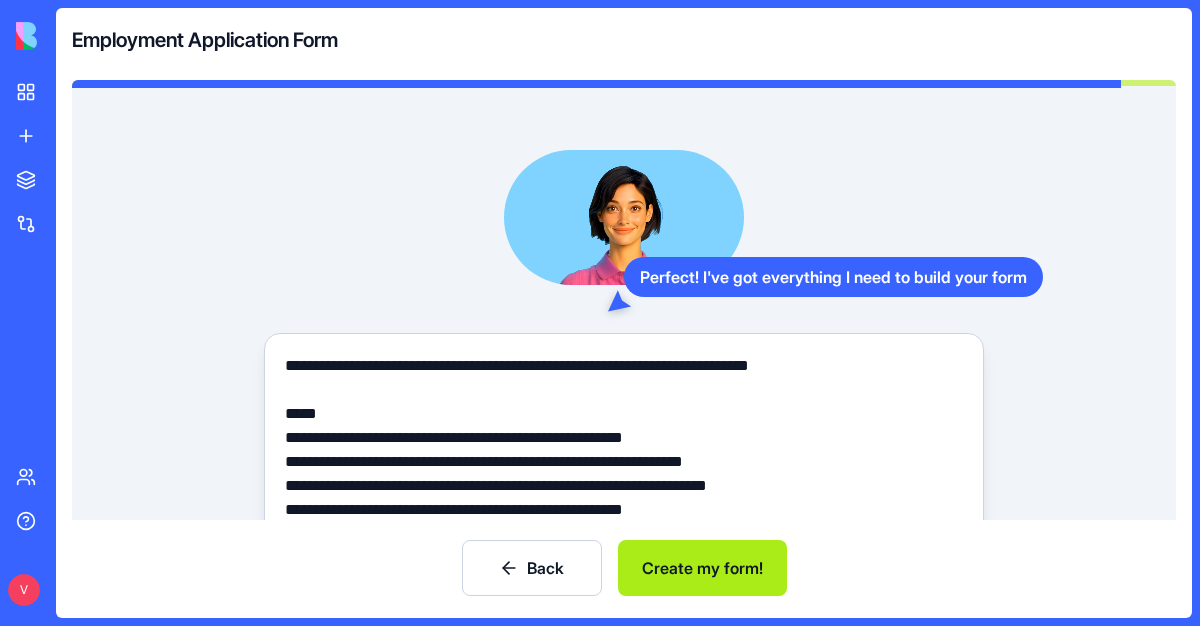 click on "Create my form!" at bounding box center (702, 568) 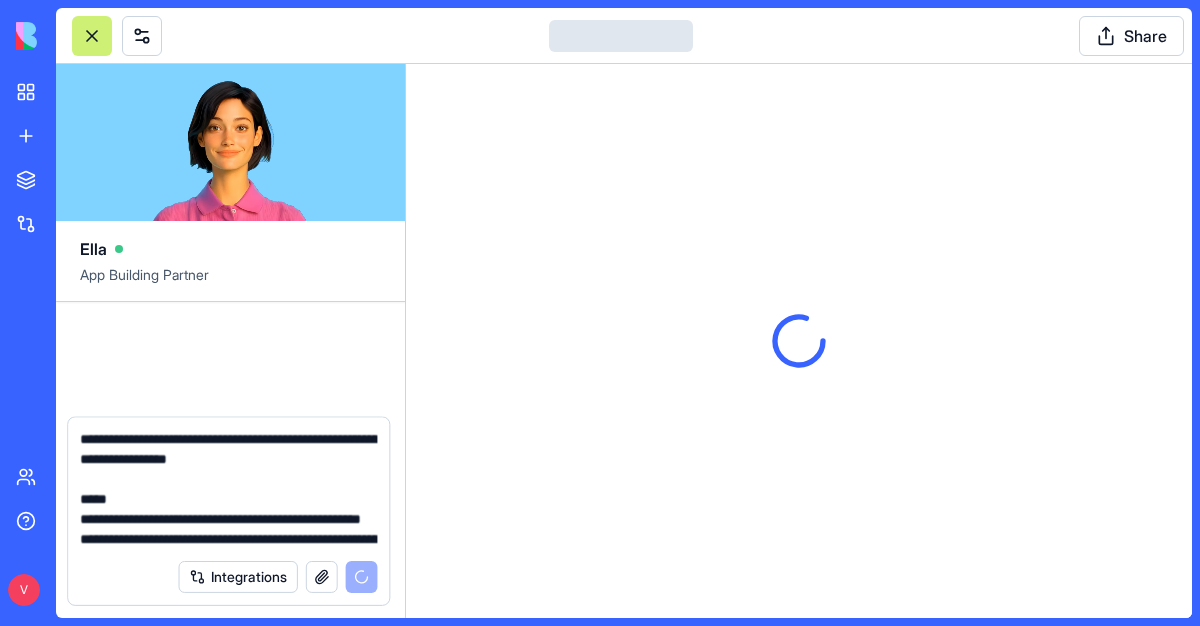 type 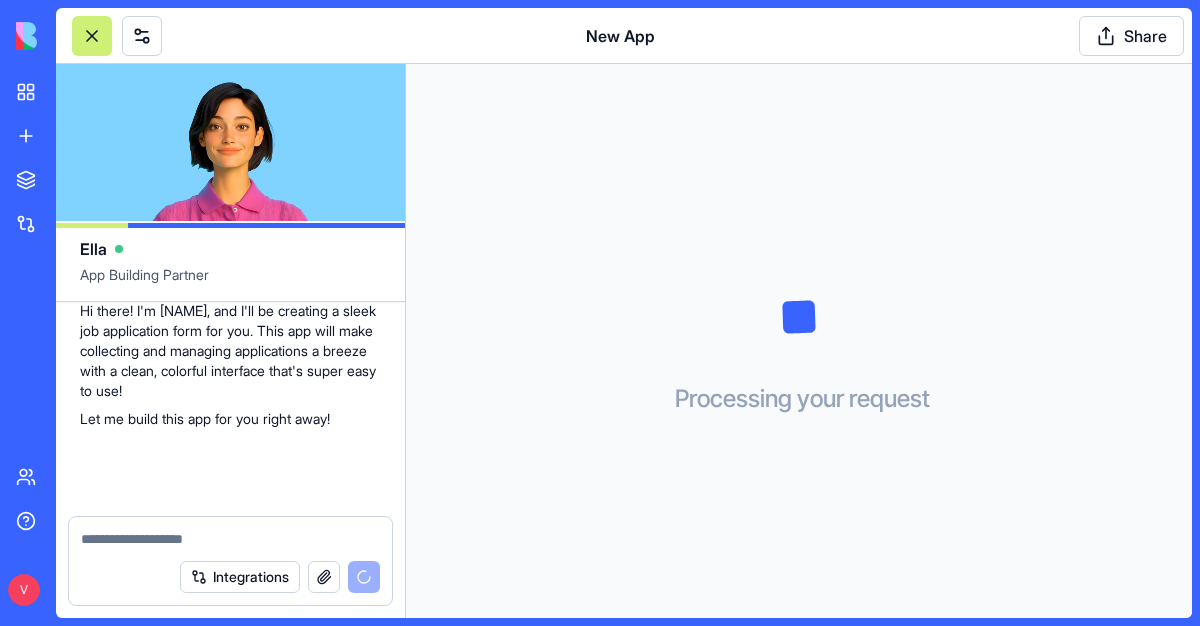 scroll, scrollTop: 353, scrollLeft: 0, axis: vertical 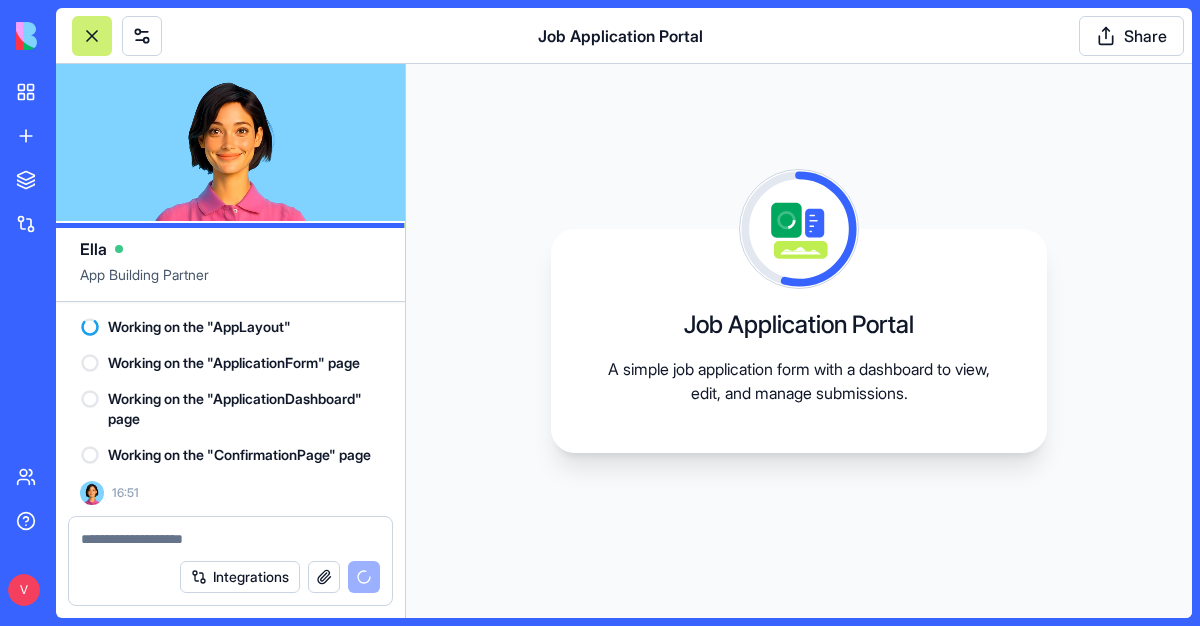 click on "Job Application Portal A simple job application form with a dashboard to view, edit, and manage submissions." at bounding box center [799, 341] 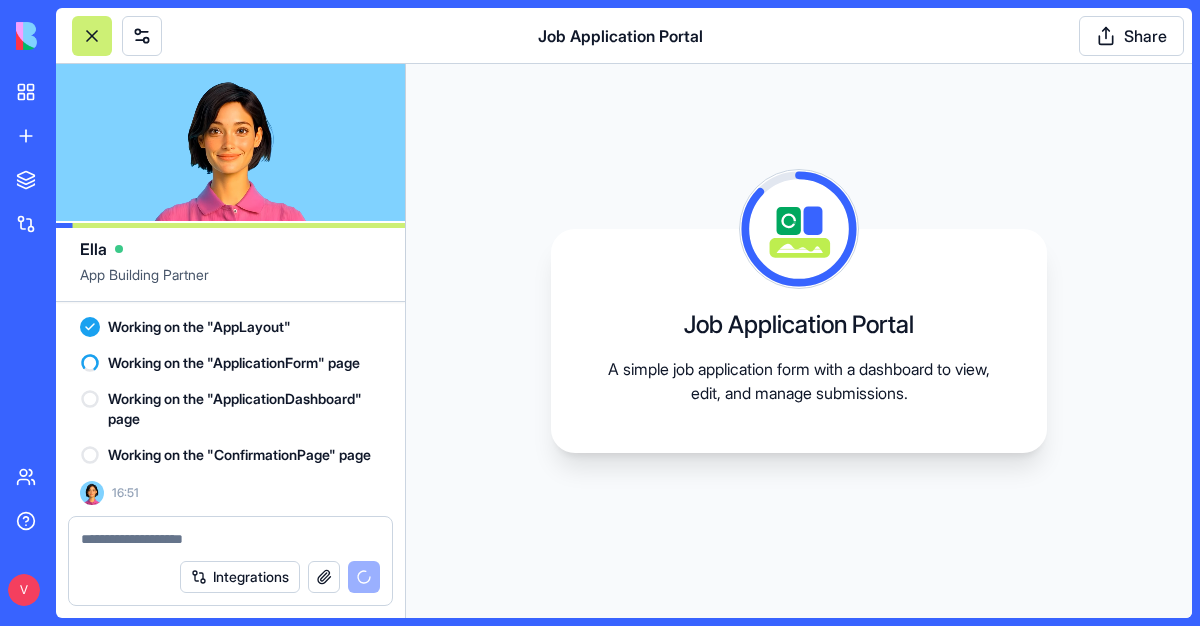 scroll, scrollTop: 593, scrollLeft: 0, axis: vertical 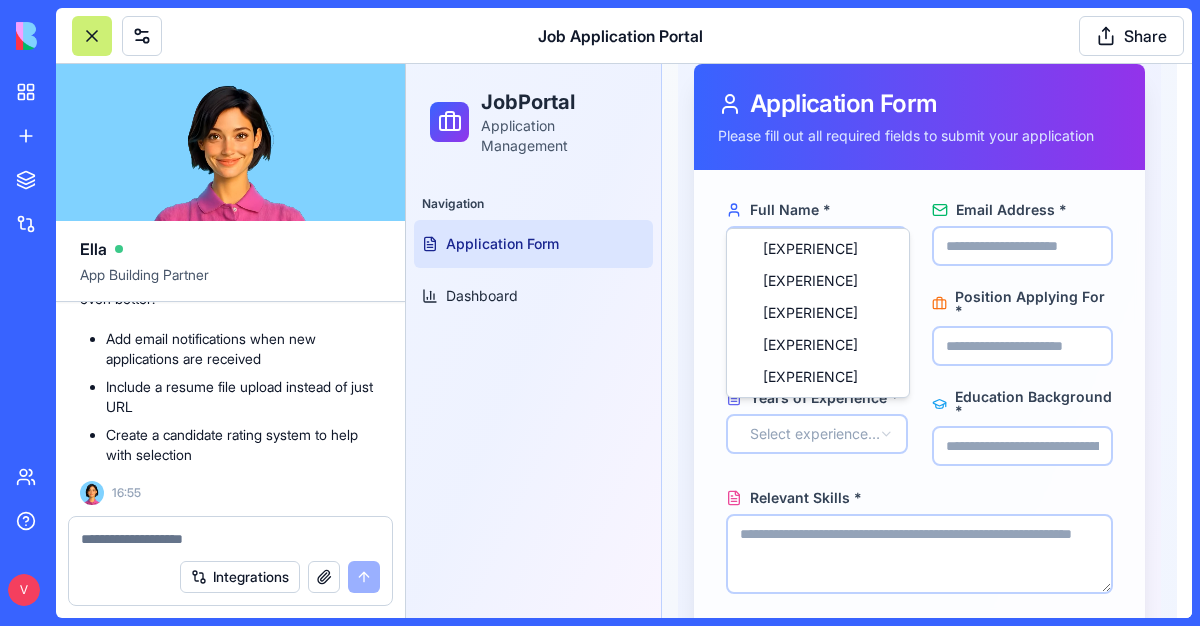 click on "**********" at bounding box center [799, 433] 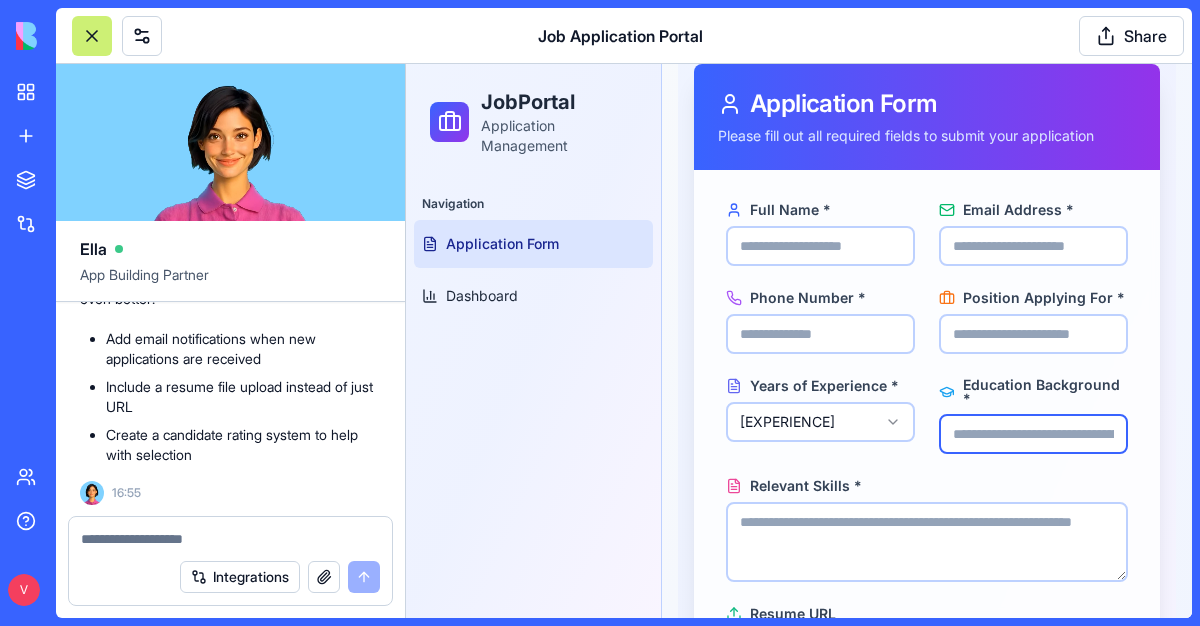 click on "Education Background *" at bounding box center [1033, 434] 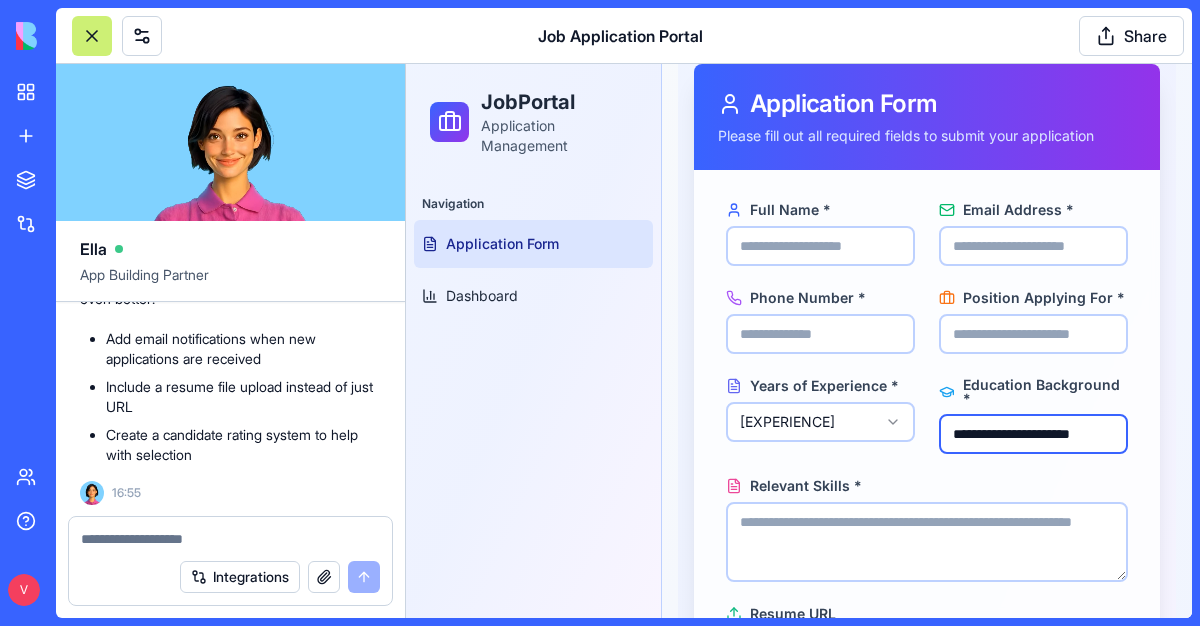 scroll, scrollTop: 0, scrollLeft: 6, axis: horizontal 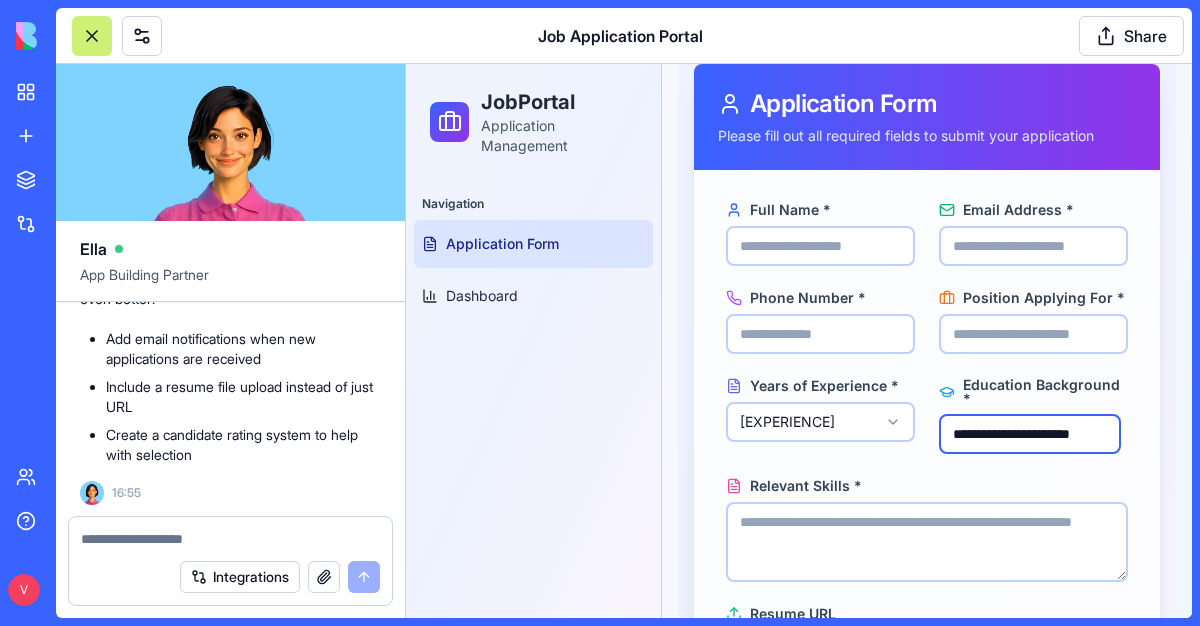 type on "**********" 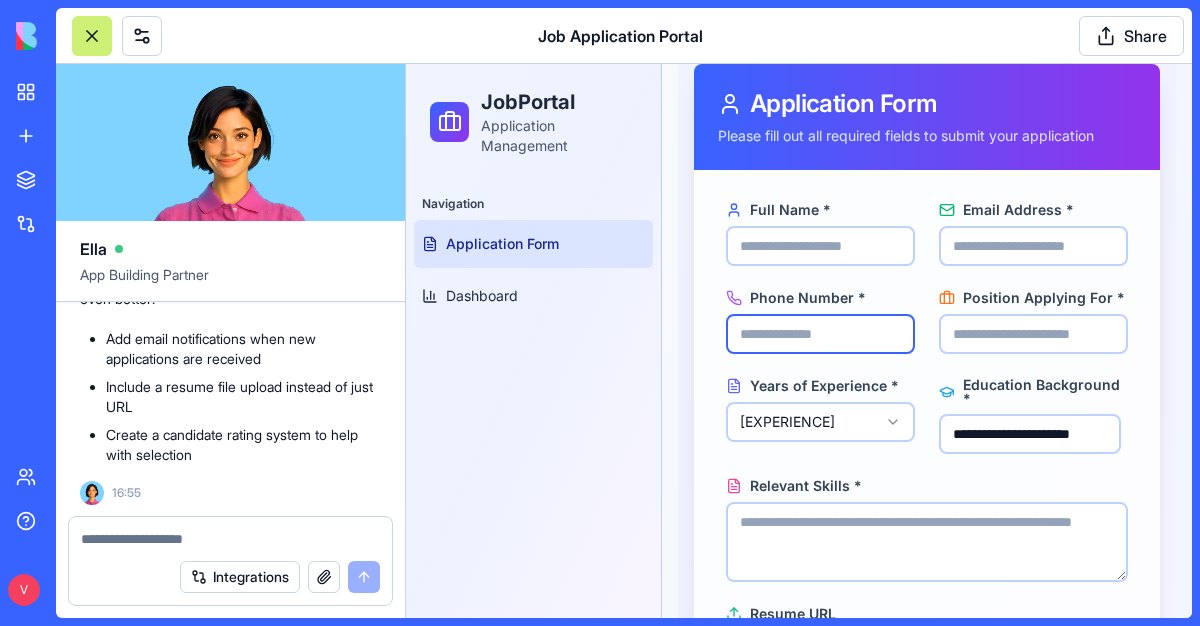 scroll, scrollTop: 0, scrollLeft: 0, axis: both 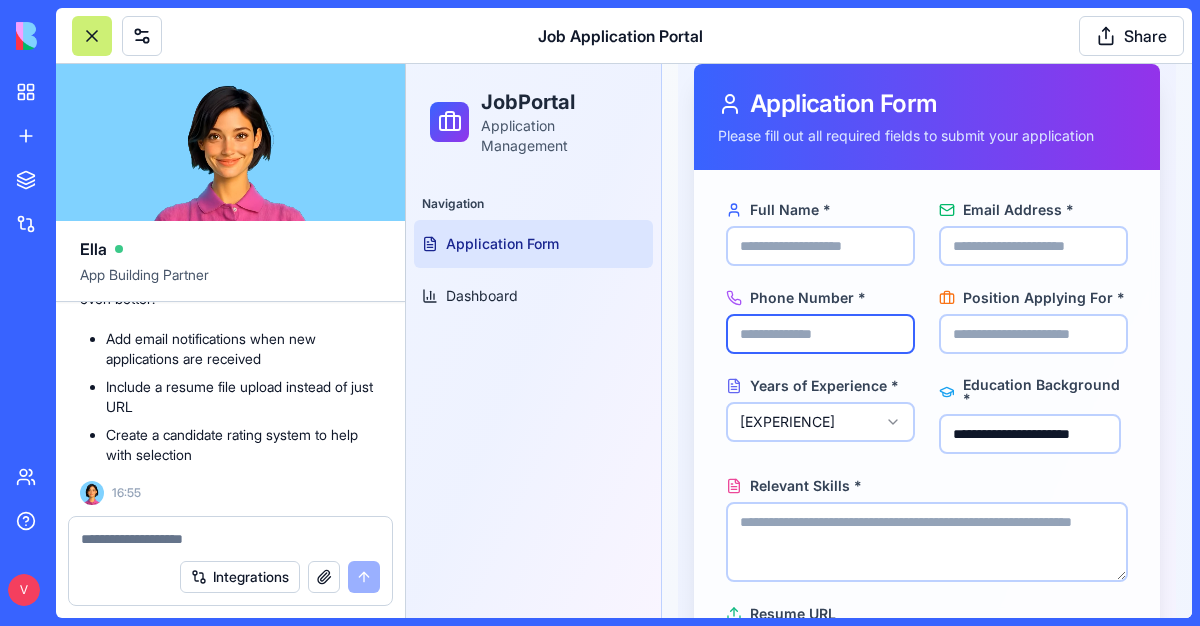 click on "Phone Number *" at bounding box center [820, 334] 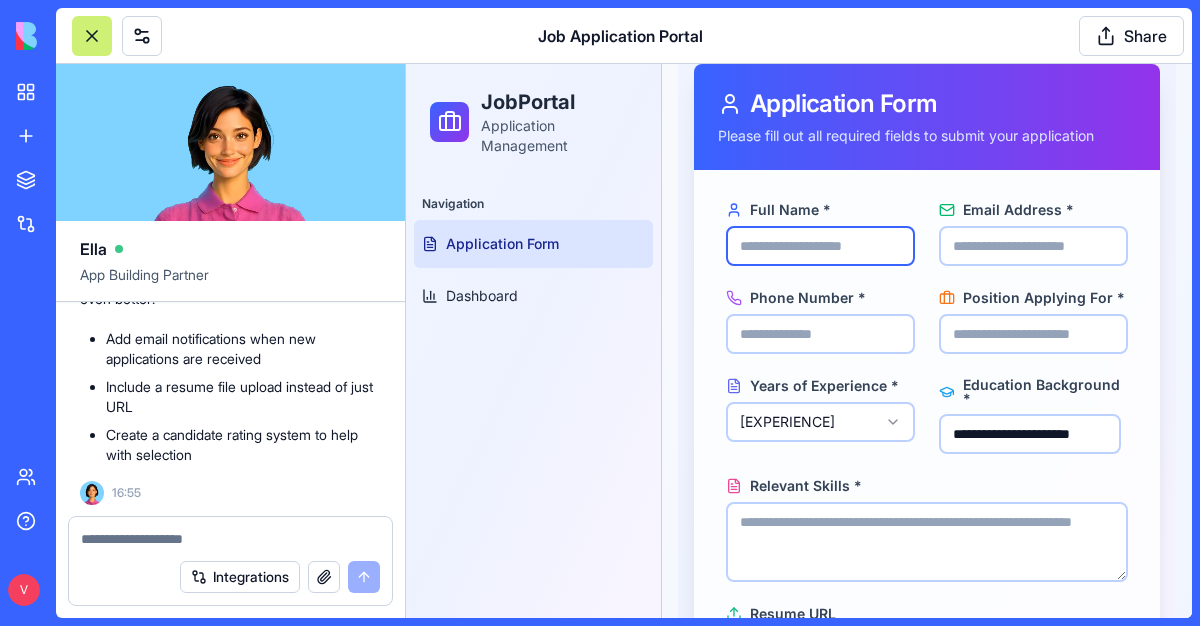 click on "Full Name *" at bounding box center (820, 246) 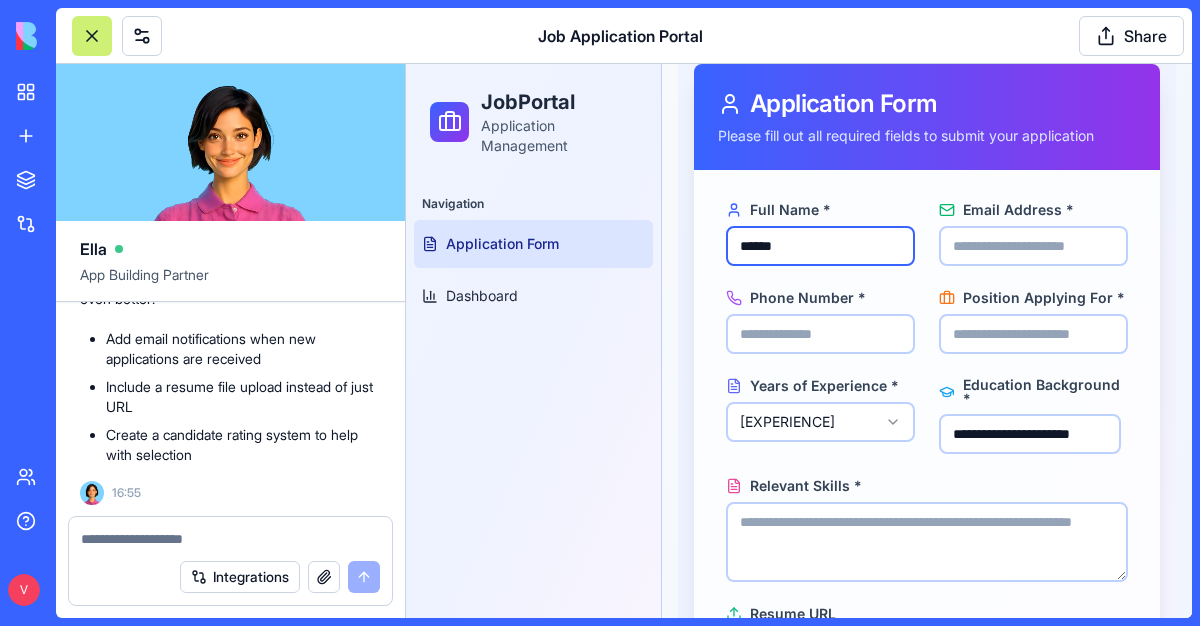 type on "******" 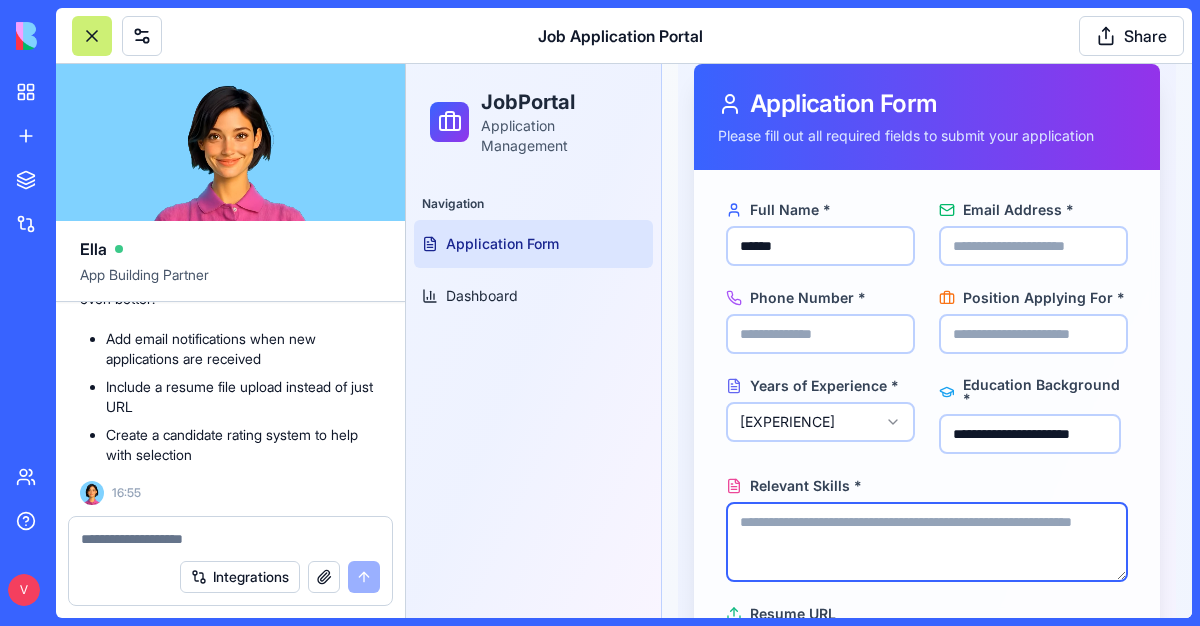 click on "Relevant Skills *" at bounding box center [927, 542] 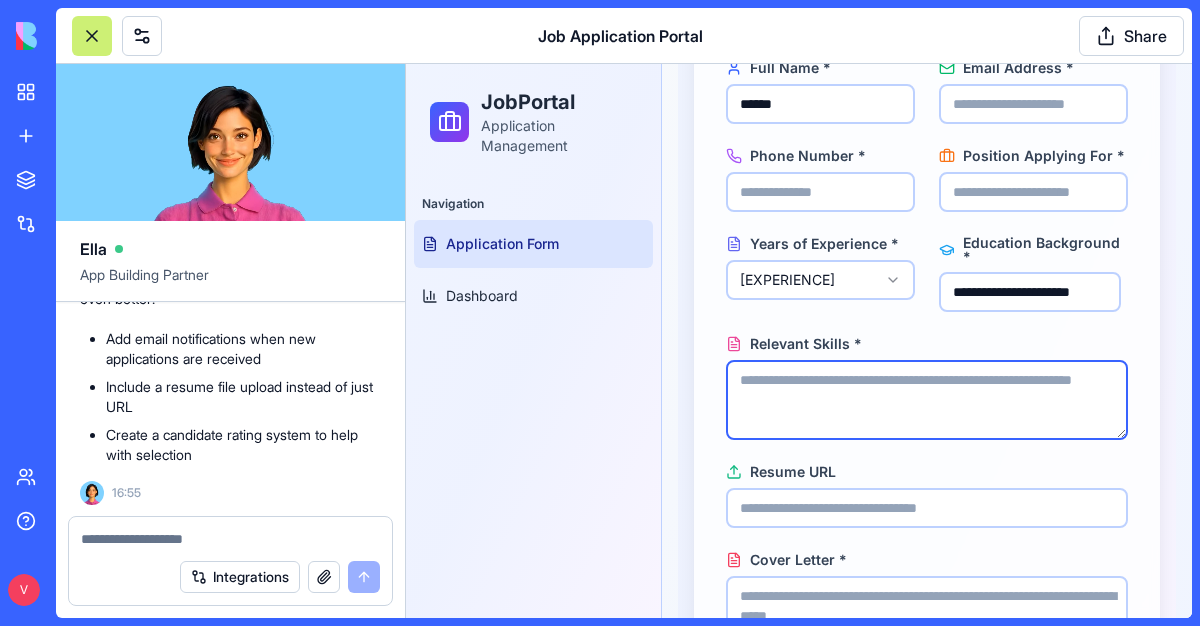 scroll, scrollTop: 588, scrollLeft: 0, axis: vertical 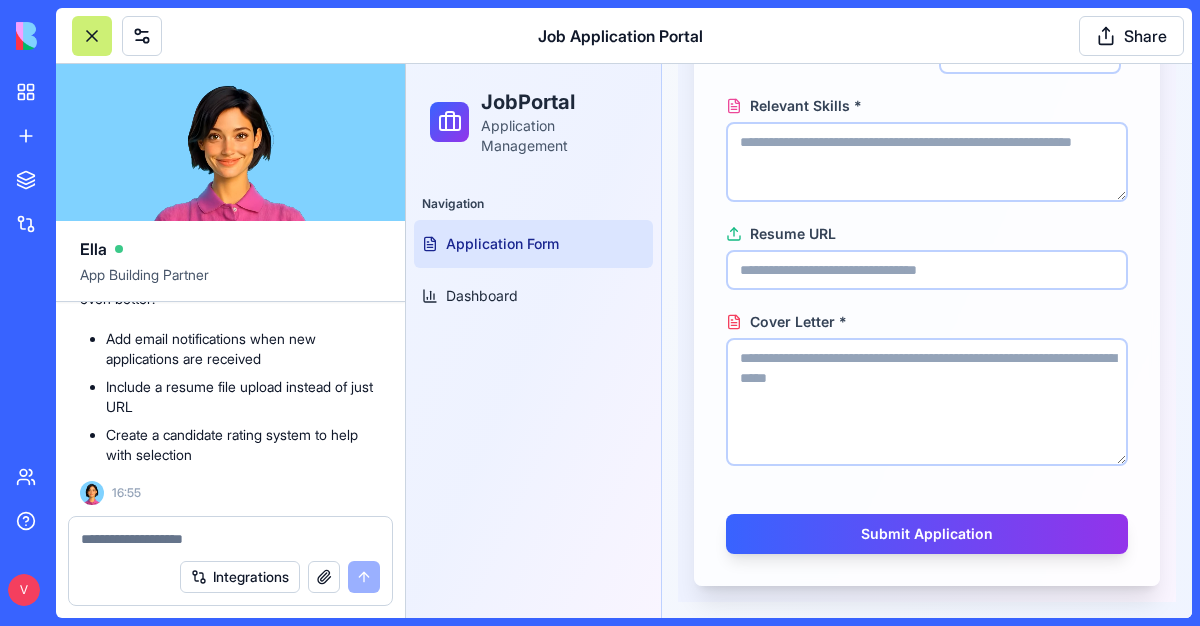 click on "Cover Letter *" at bounding box center (927, 322) 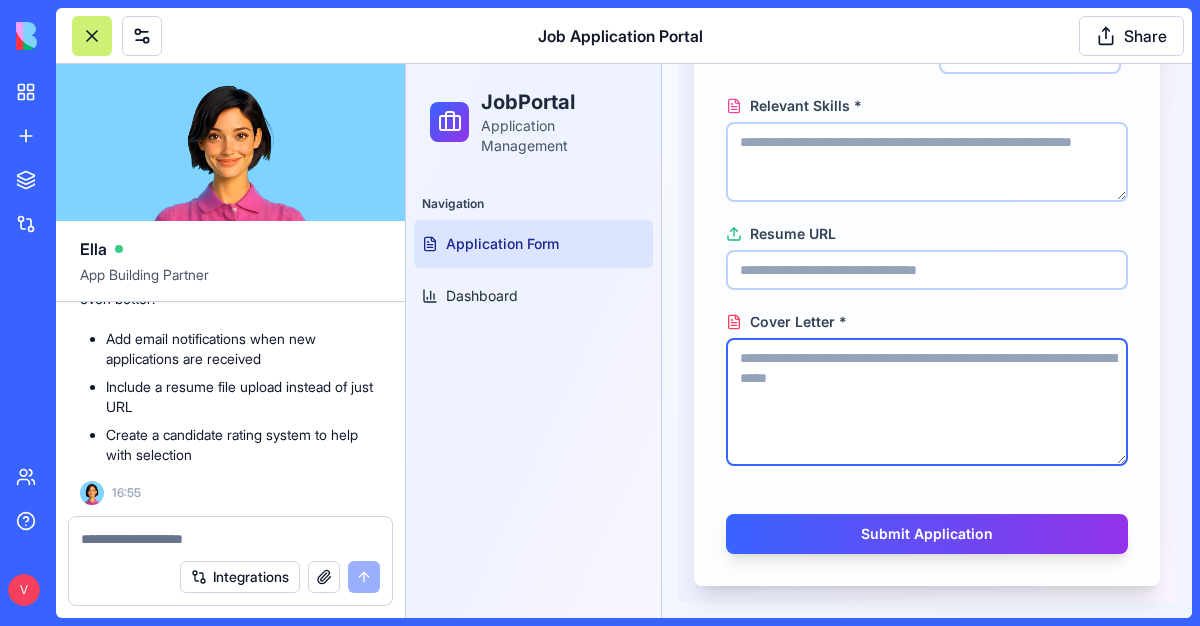 click on "Cover Letter *" at bounding box center [927, 402] 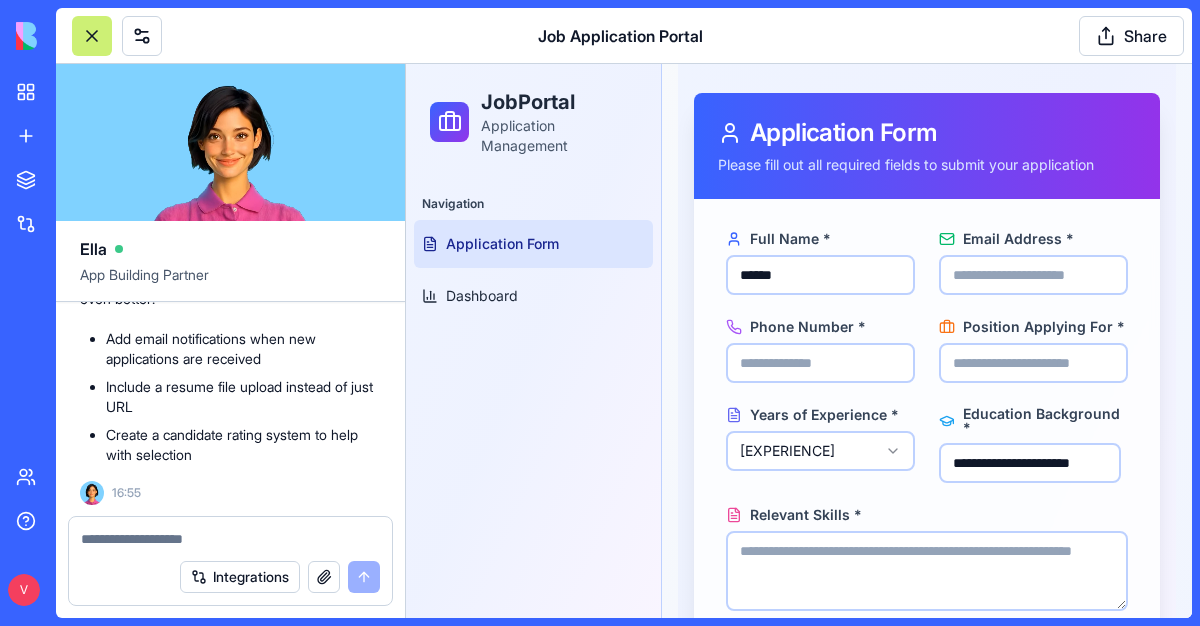 scroll, scrollTop: 0, scrollLeft: 0, axis: both 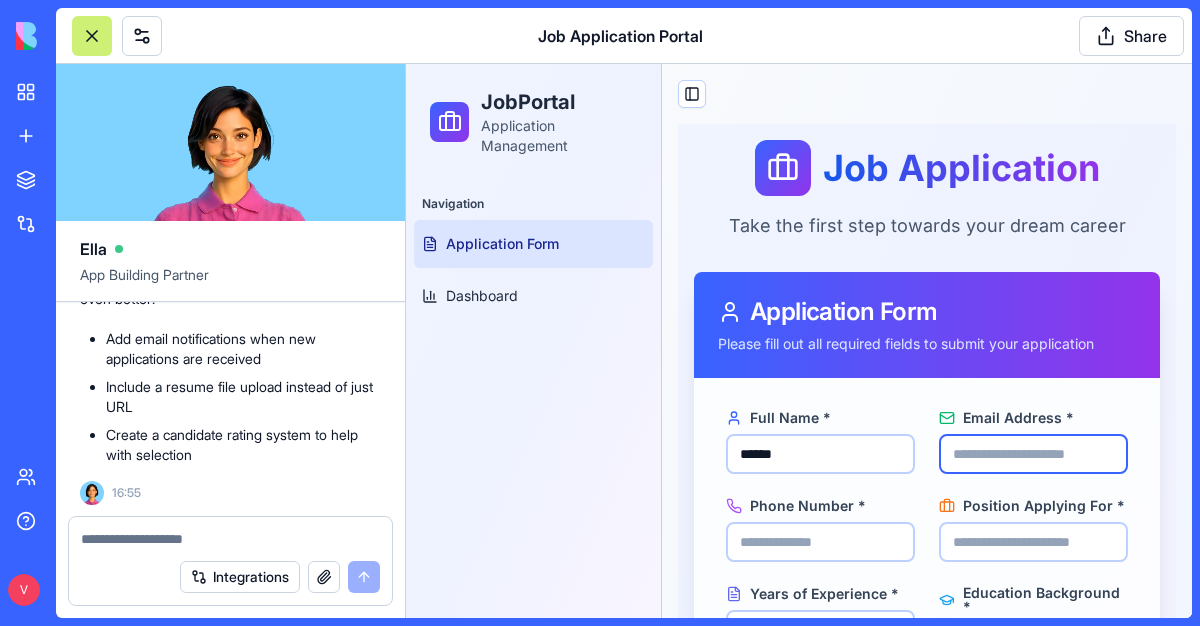 click on "Email Address *" at bounding box center (1033, 454) 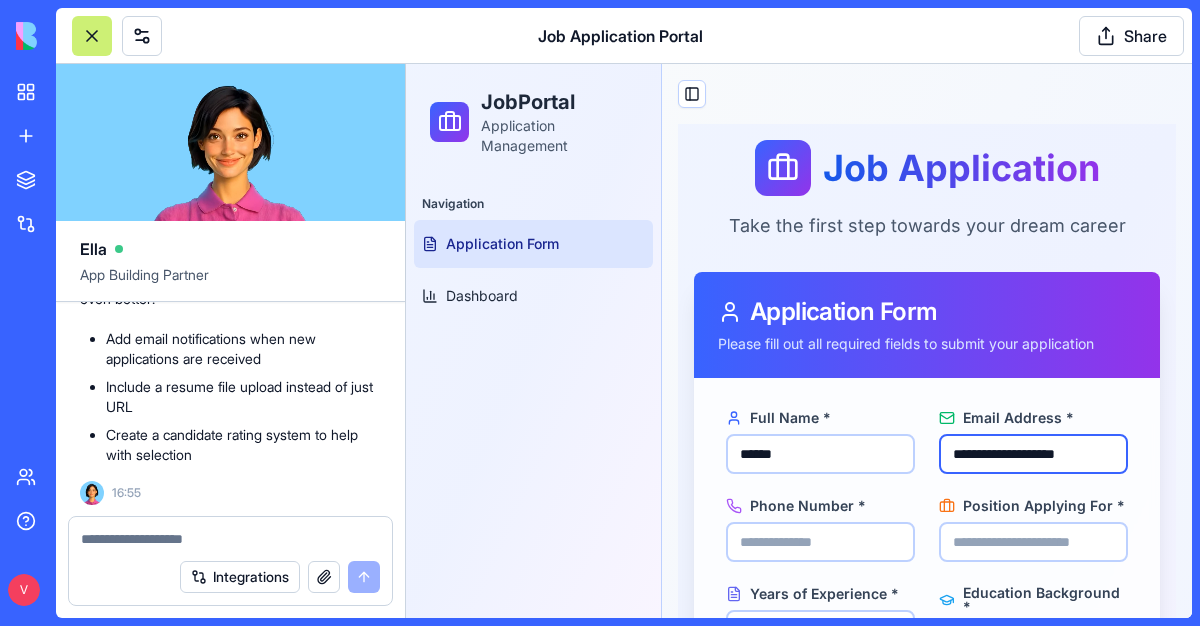 scroll, scrollTop: 0, scrollLeft: 5, axis: horizontal 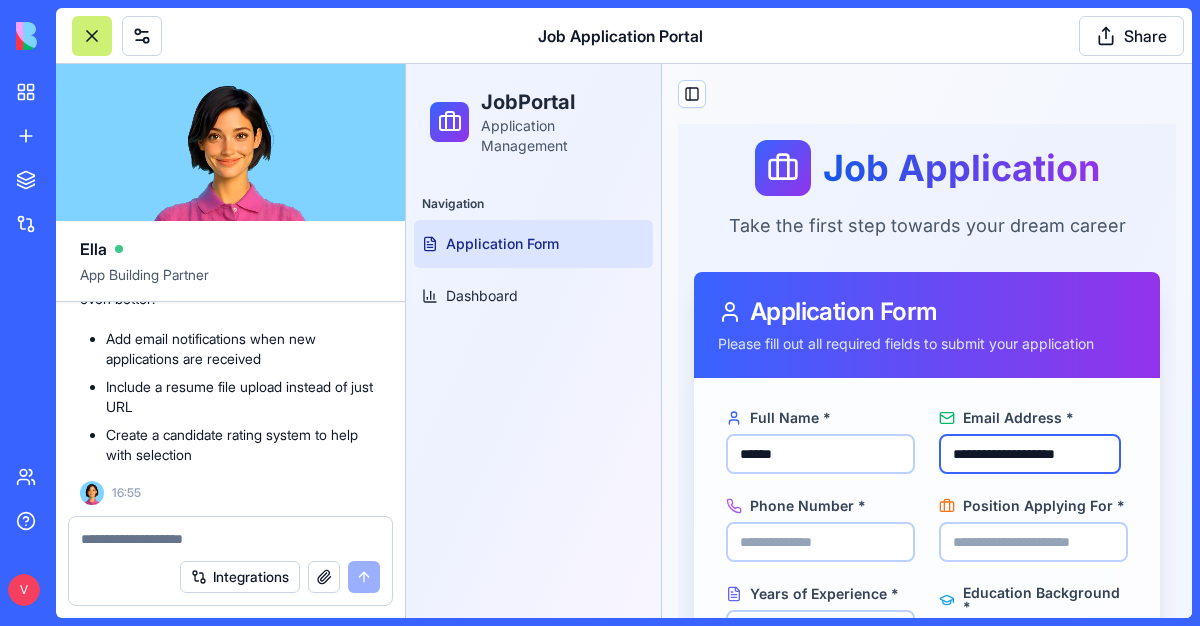 type on "**********" 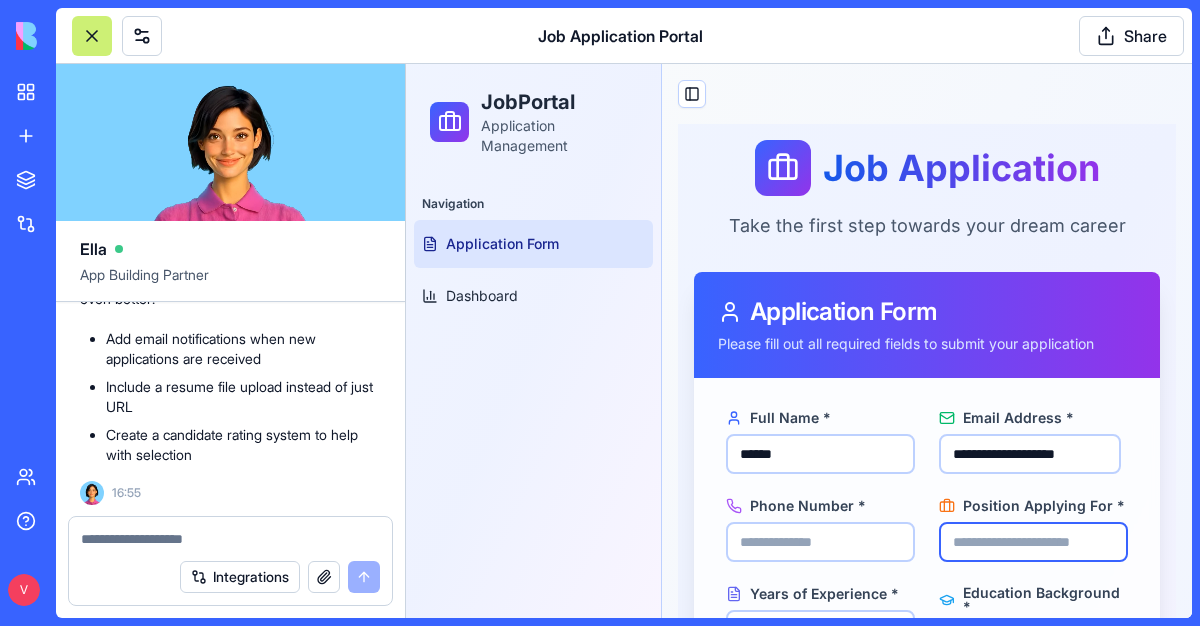 scroll, scrollTop: 0, scrollLeft: 0, axis: both 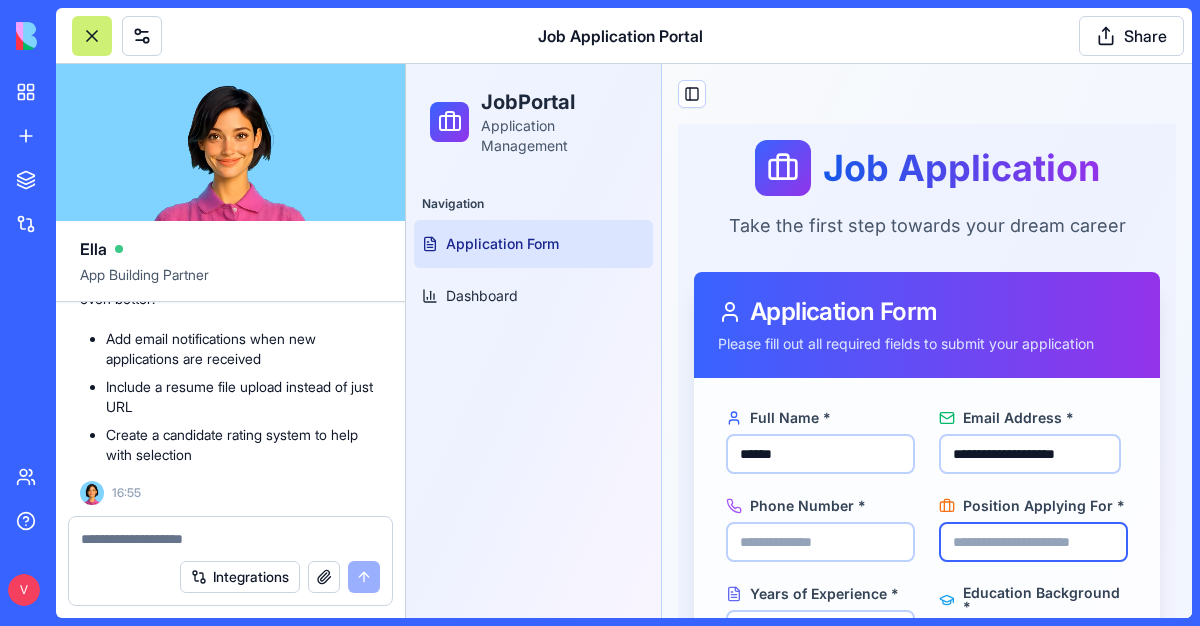 click on "Position Applying For *" at bounding box center [1033, 542] 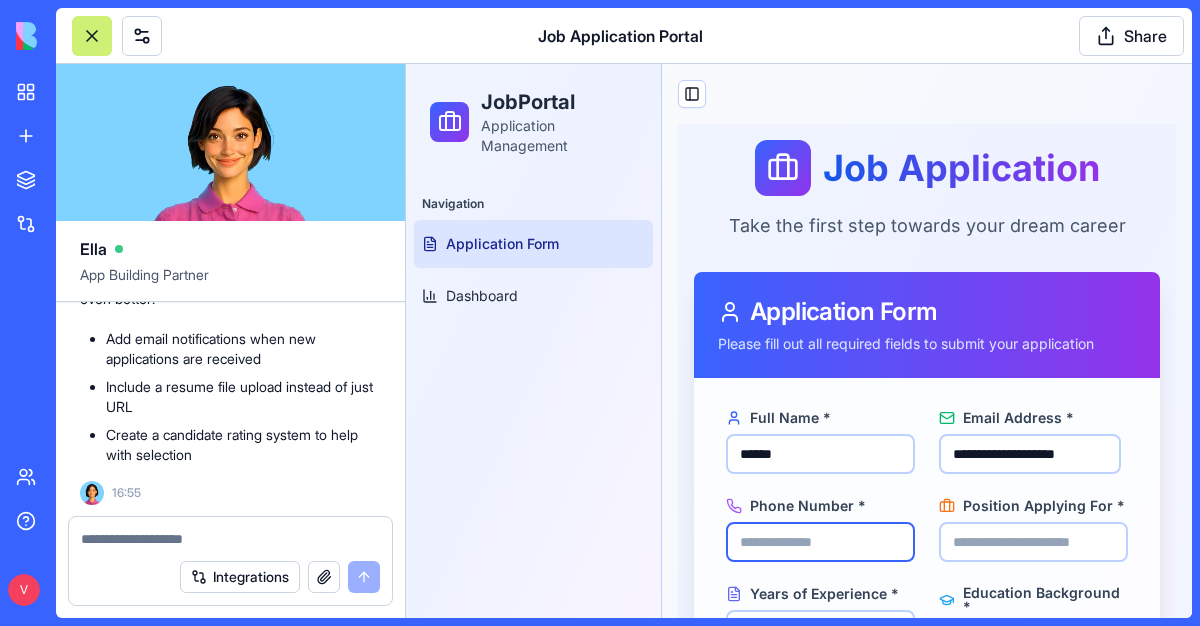 click on "Phone Number *" at bounding box center (820, 542) 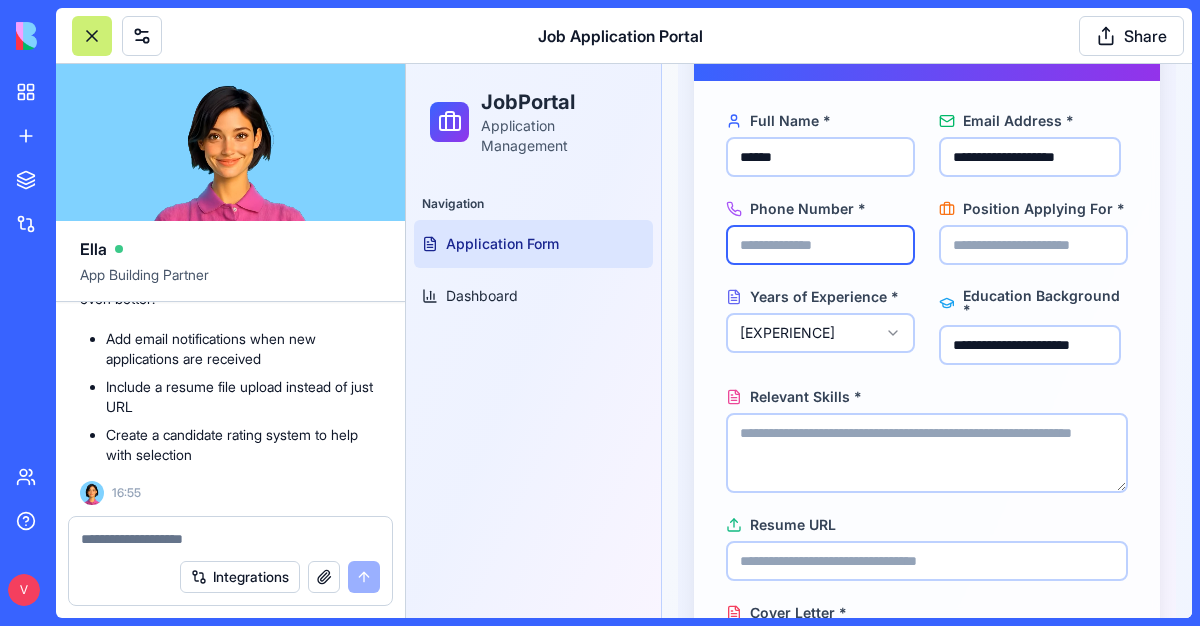 scroll, scrollTop: 298, scrollLeft: 0, axis: vertical 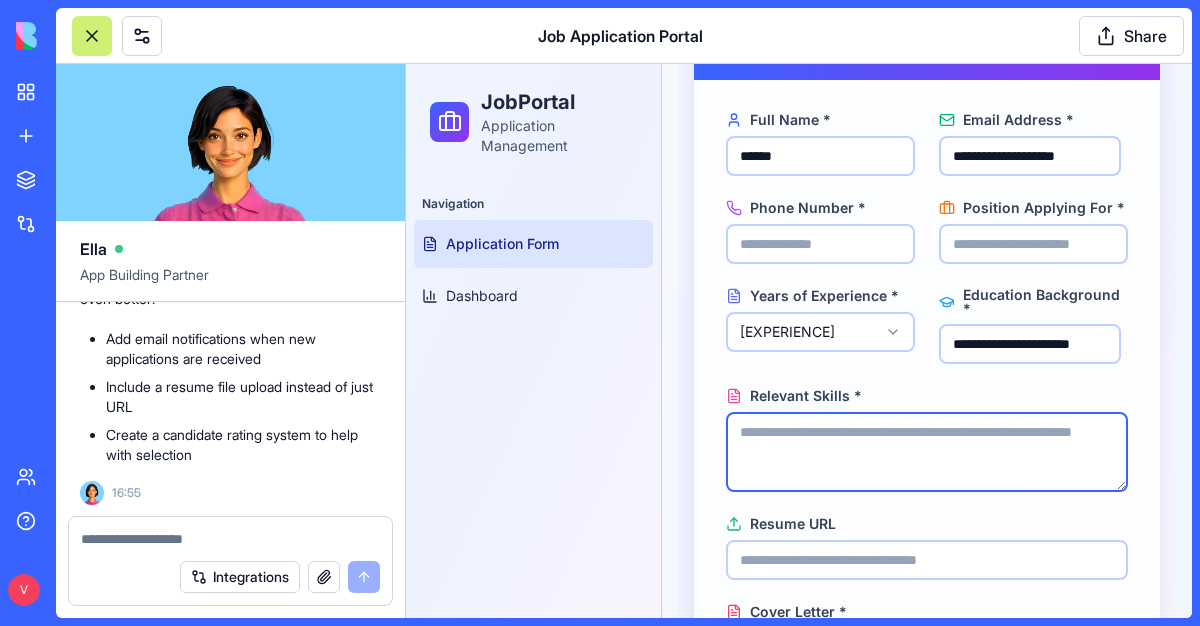 click on "Relevant Skills *" at bounding box center [927, 452] 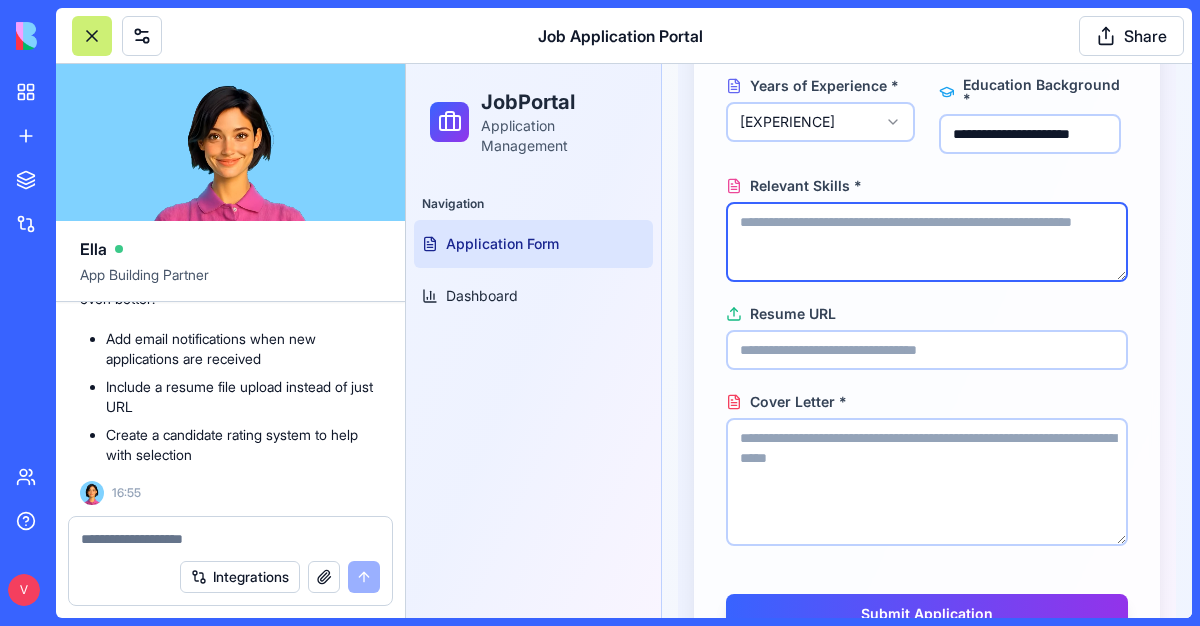 scroll, scrollTop: 522, scrollLeft: 0, axis: vertical 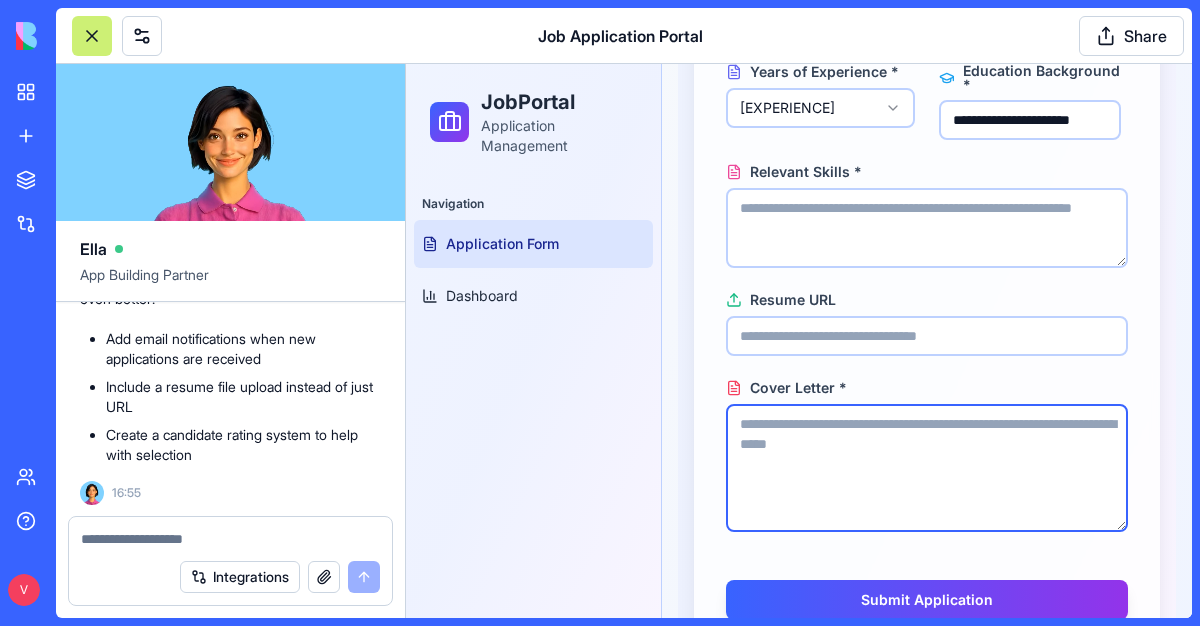 click on "Cover Letter *" at bounding box center [927, 468] 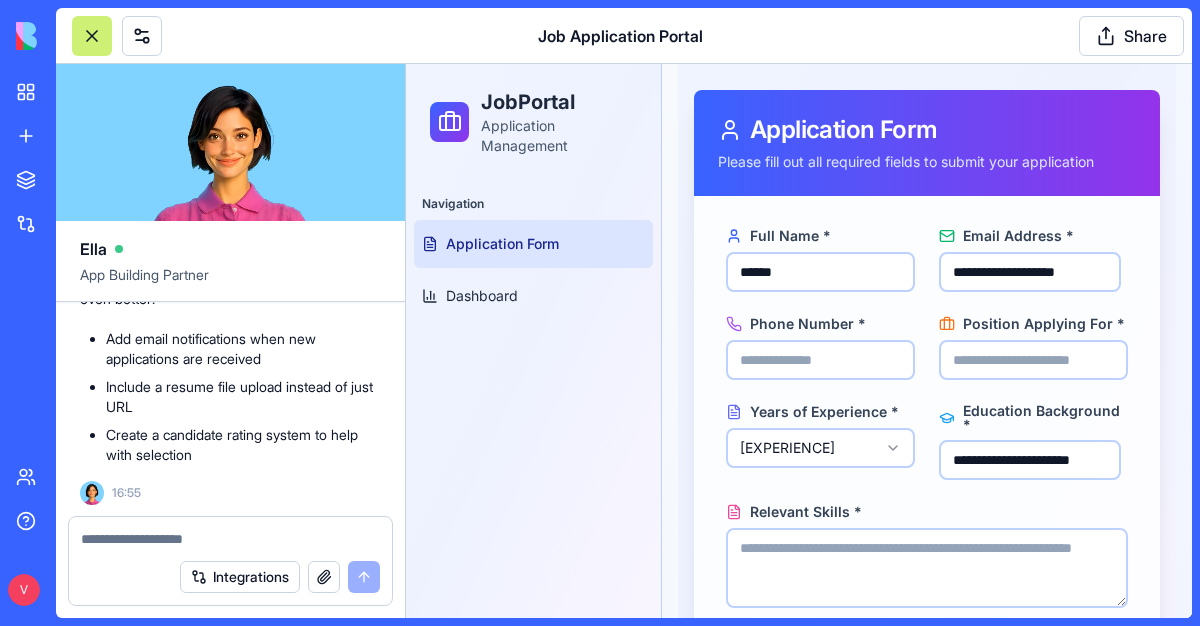 scroll, scrollTop: 186, scrollLeft: 0, axis: vertical 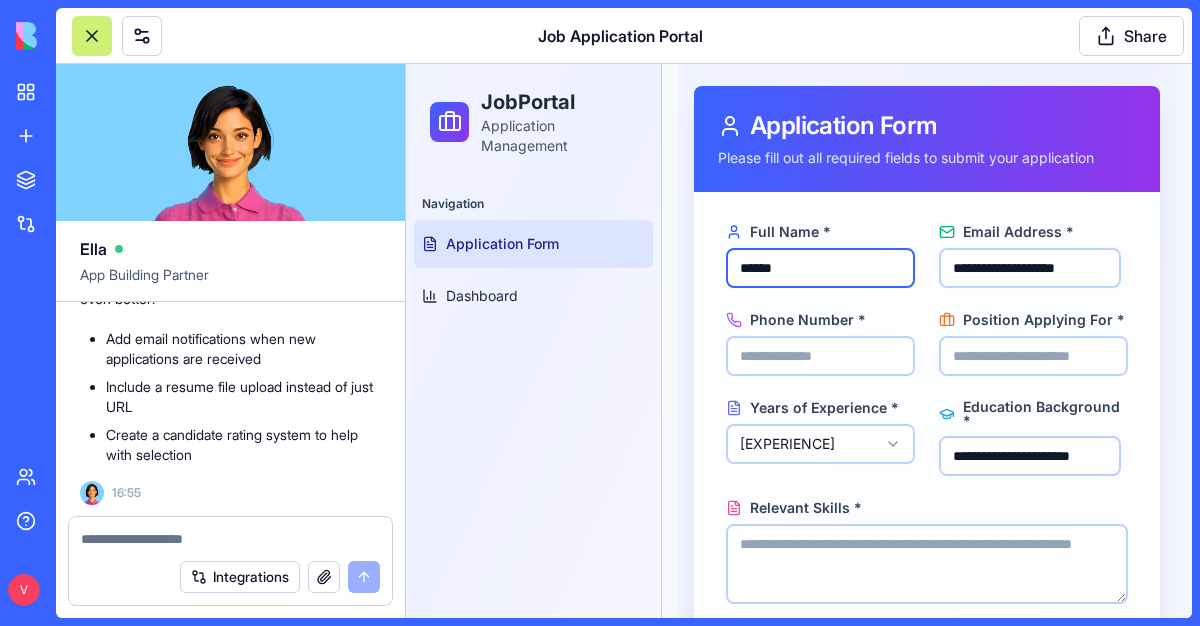 click on "******" at bounding box center (820, 268) 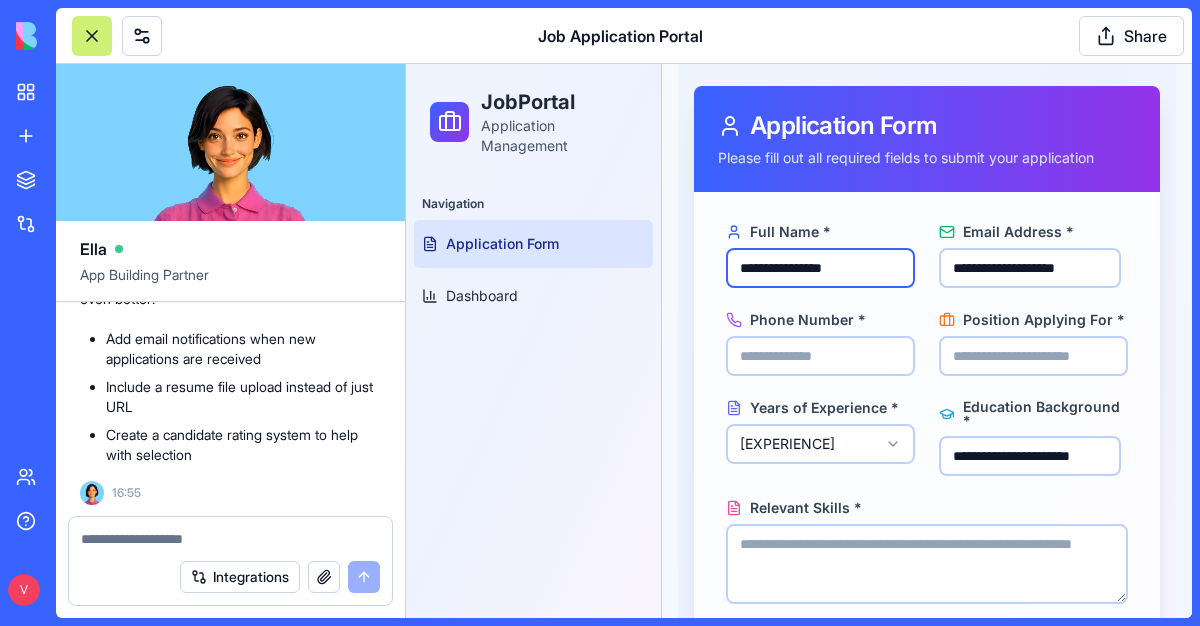 type on "**********" 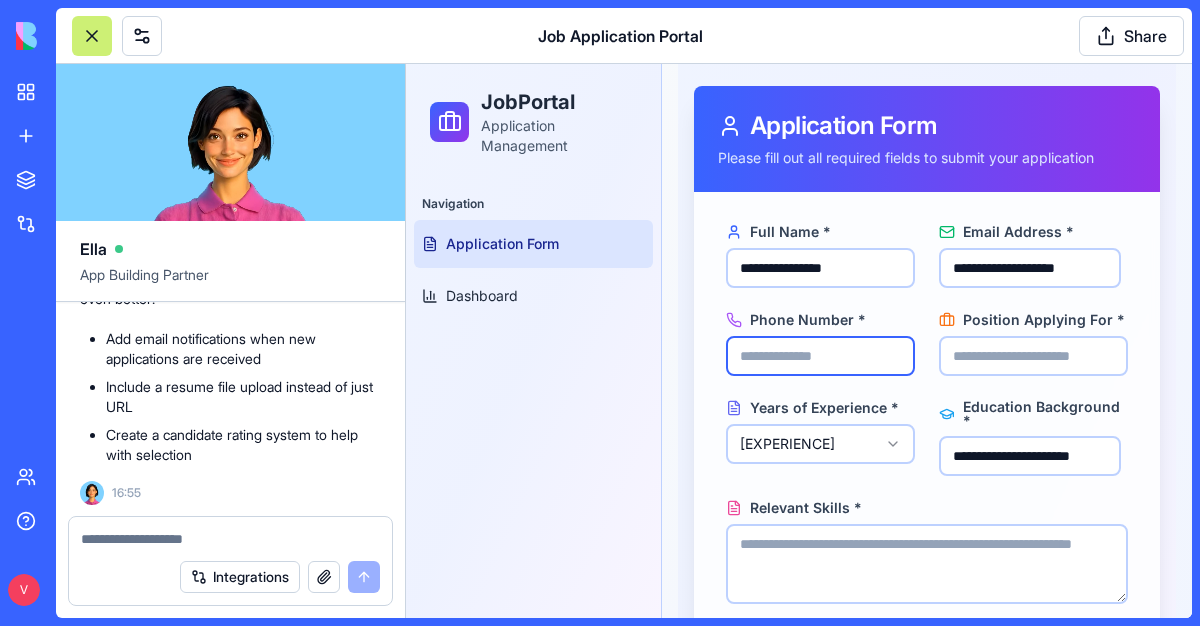 click on "Phone Number *" at bounding box center (820, 356) 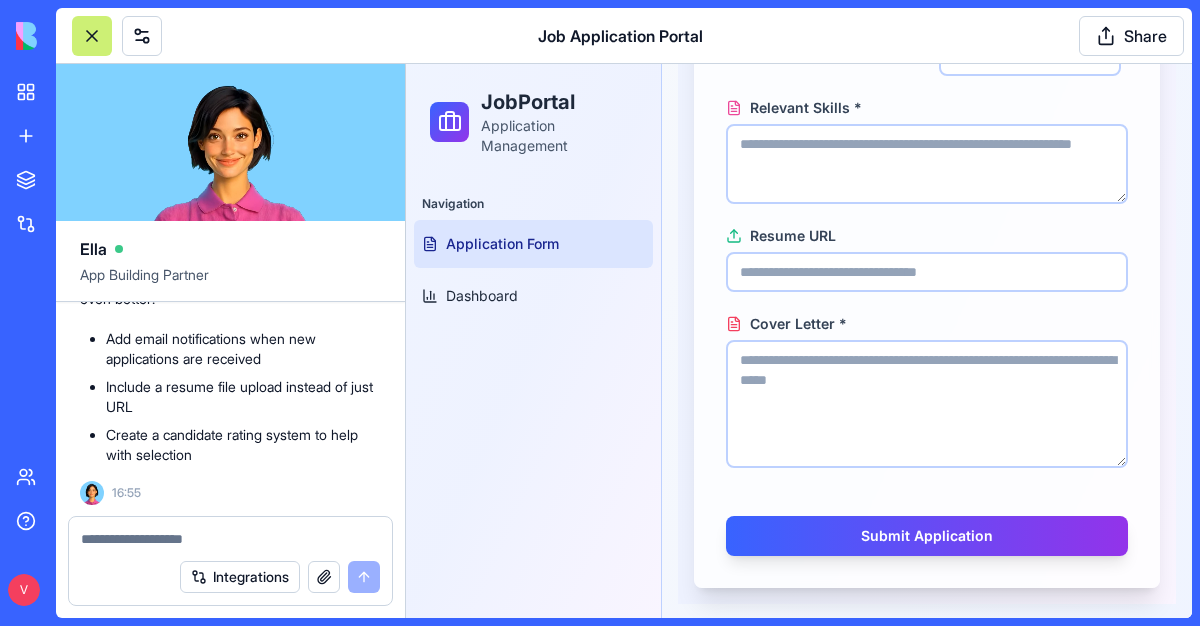 scroll, scrollTop: 588, scrollLeft: 0, axis: vertical 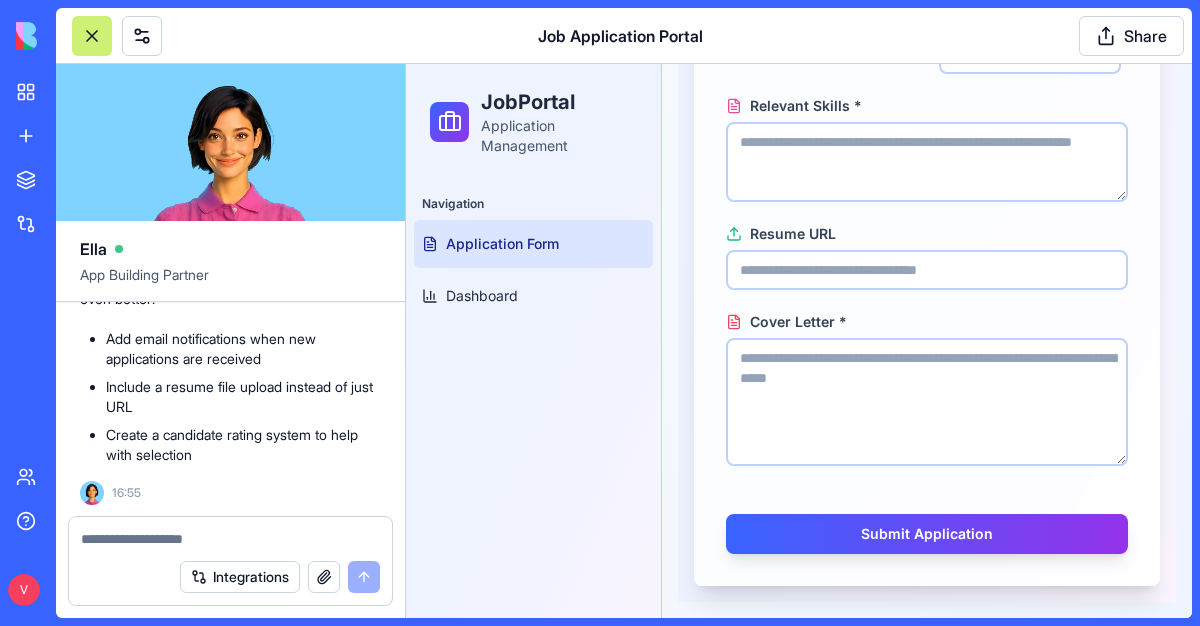 type on "**********" 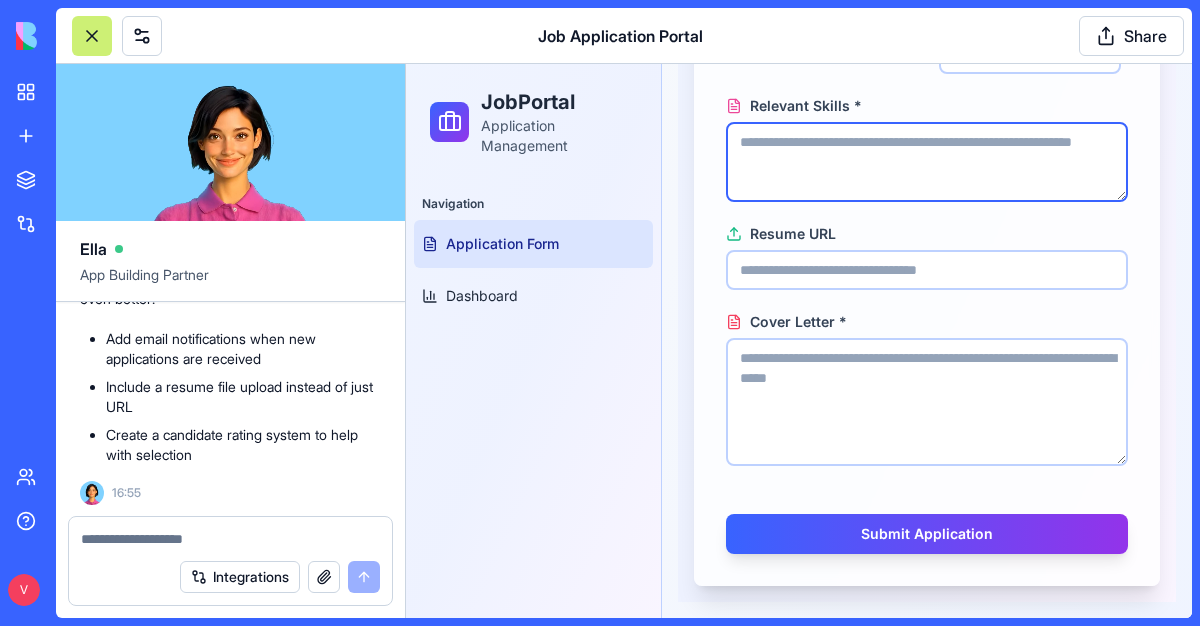click on "Relevant Skills *" at bounding box center (927, 162) 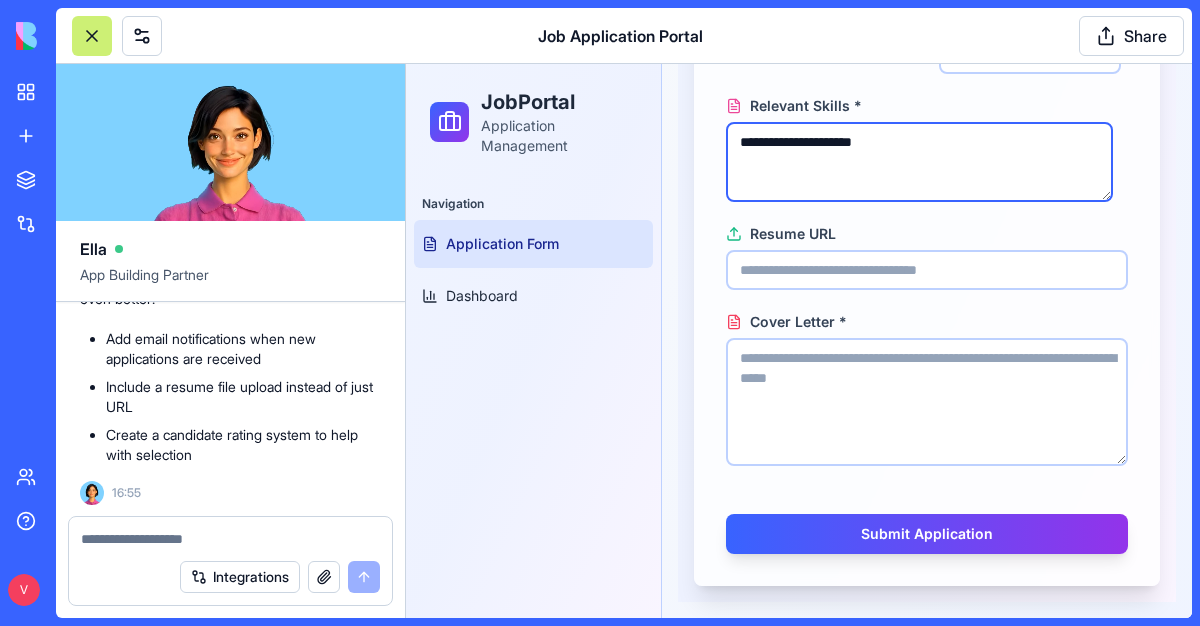 type on "**********" 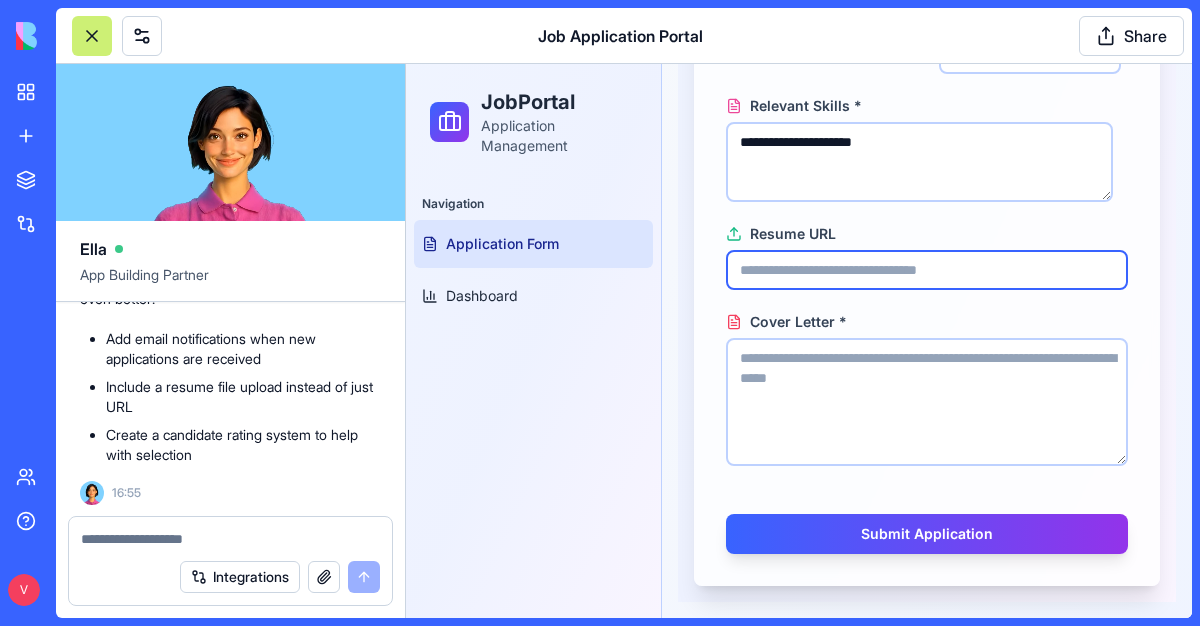 click on "Resume URL" at bounding box center [927, 270] 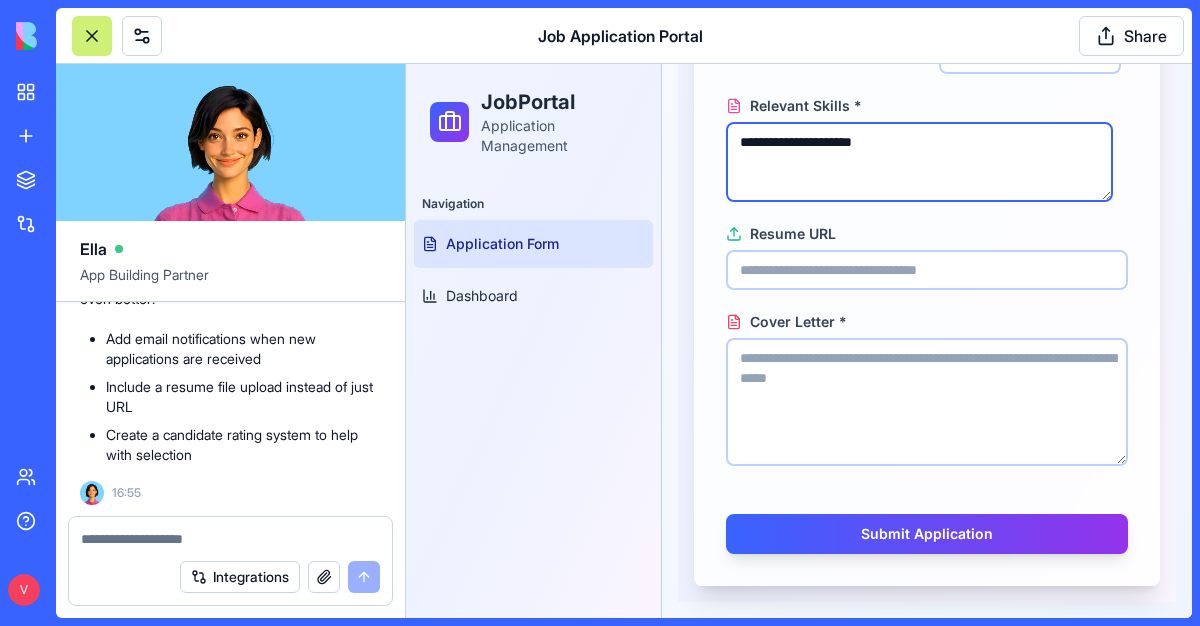 click on "**********" at bounding box center (919, 162) 